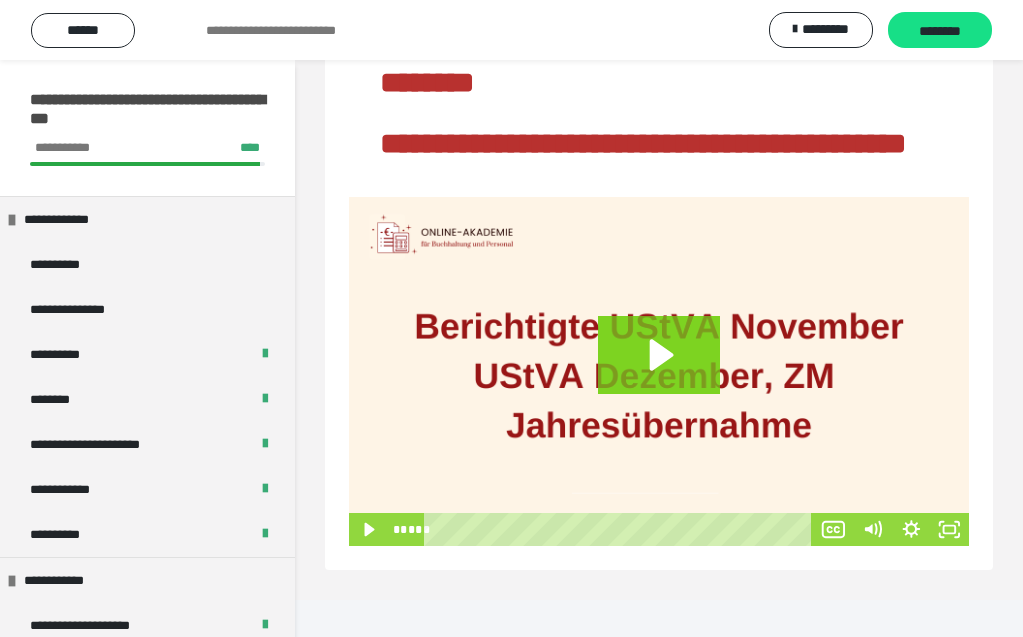 scroll, scrollTop: 0, scrollLeft: 0, axis: both 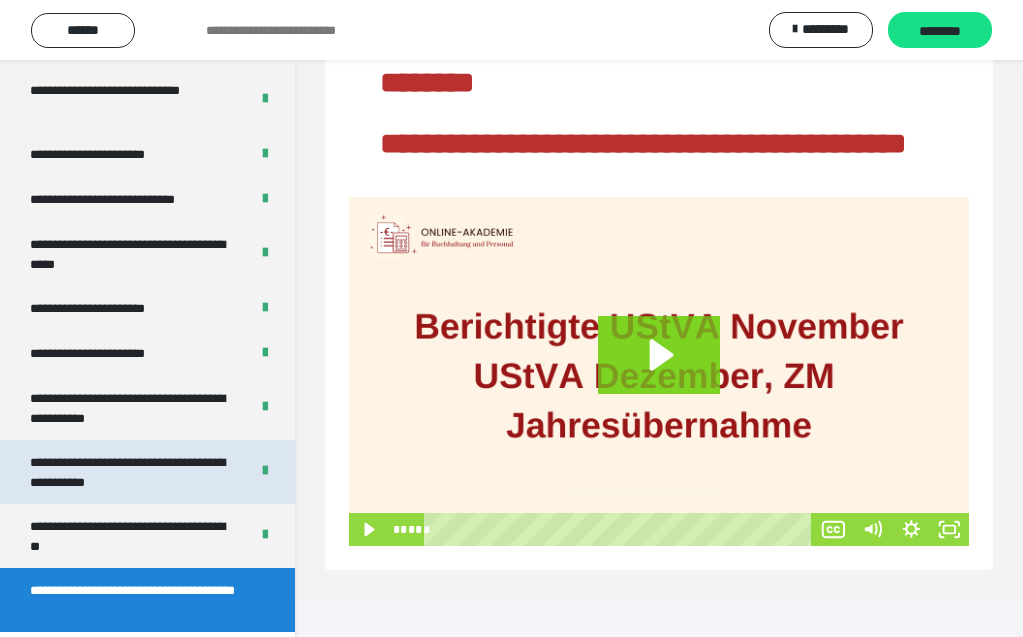 click on "**********" at bounding box center [131, 472] 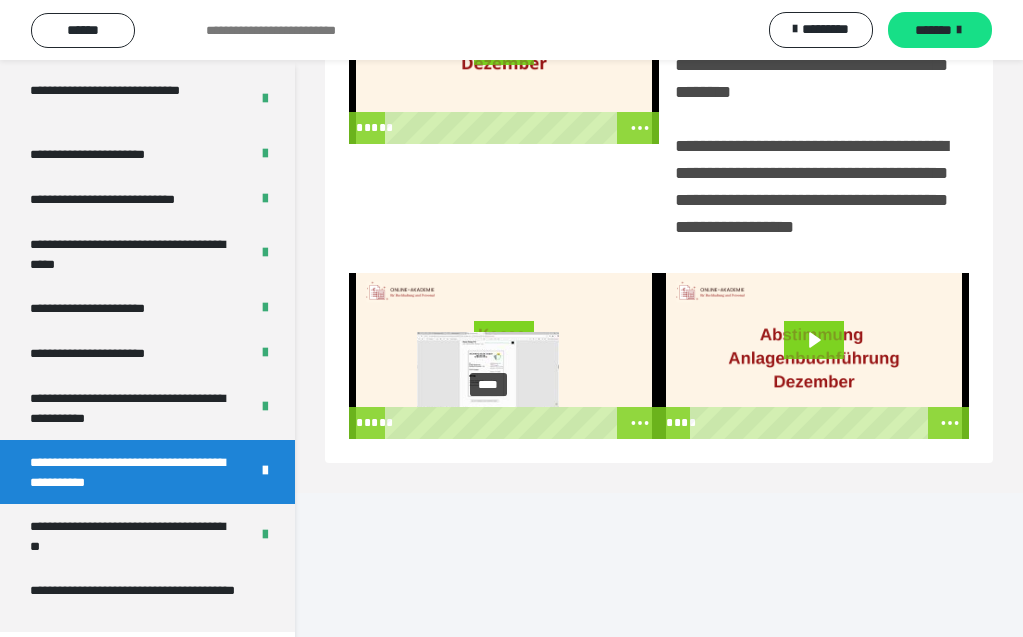 scroll, scrollTop: 458, scrollLeft: 0, axis: vertical 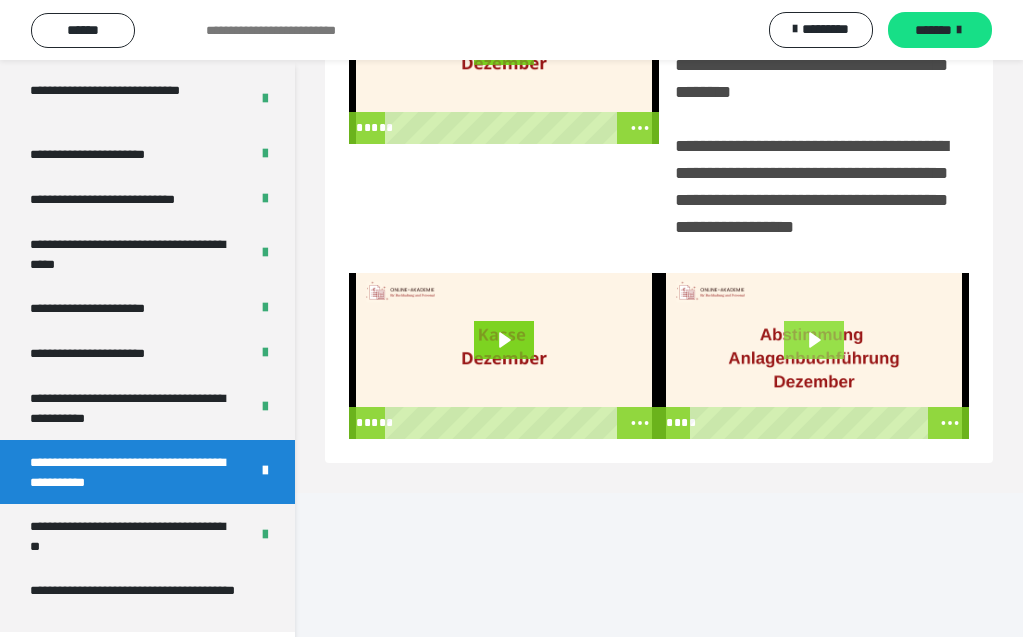 click 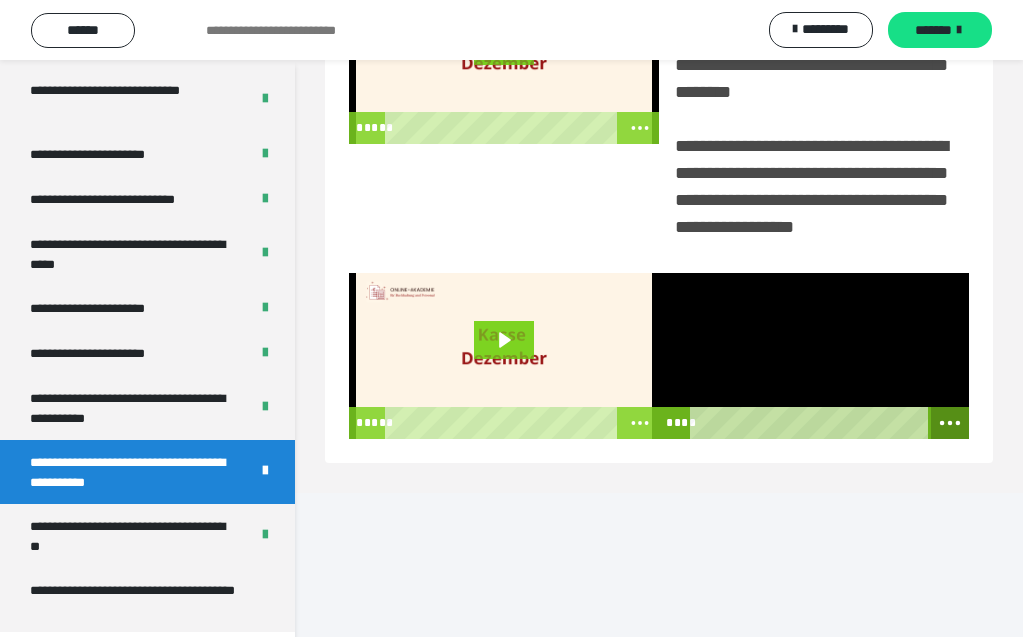 click 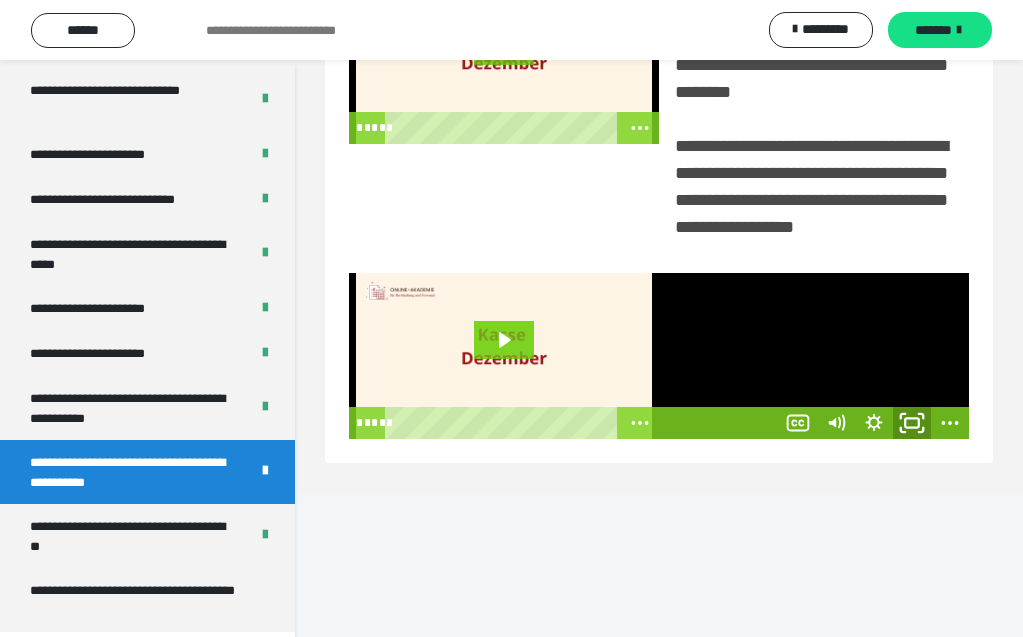 click 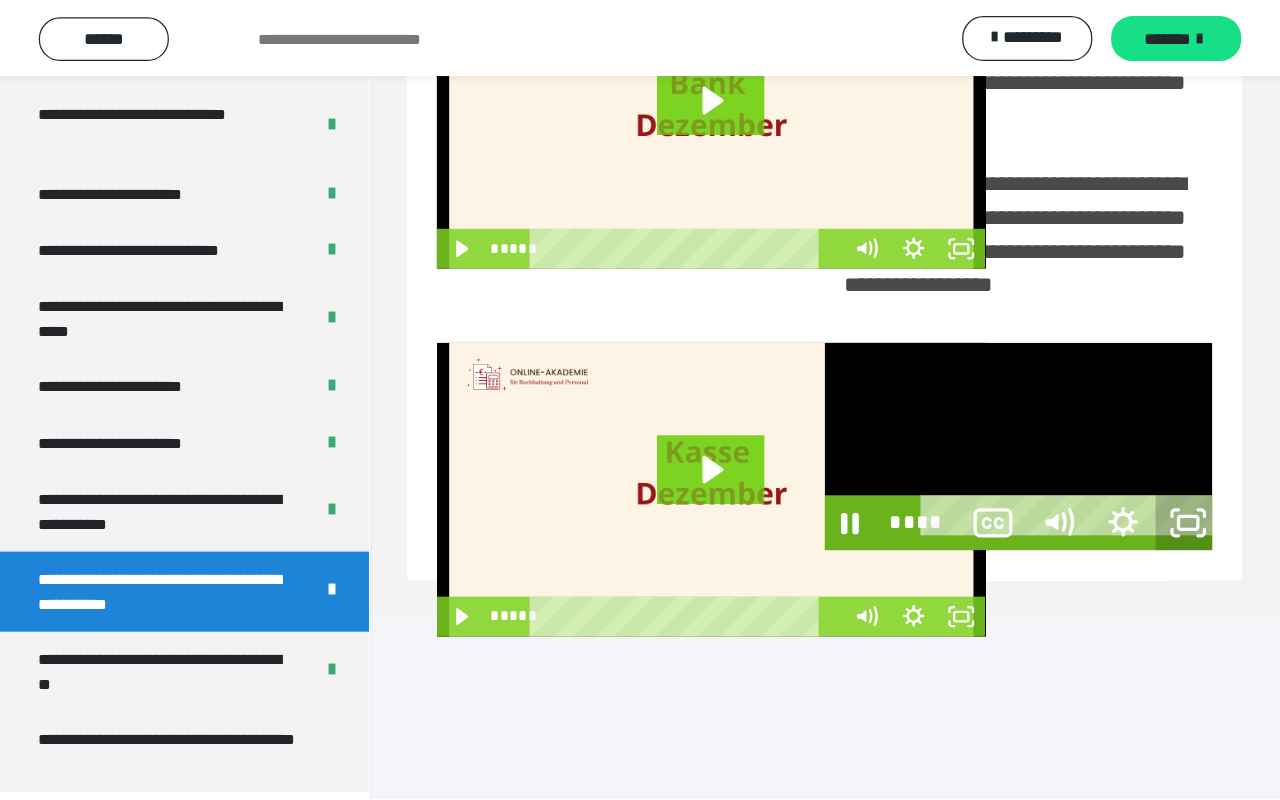 scroll, scrollTop: 295, scrollLeft: 0, axis: vertical 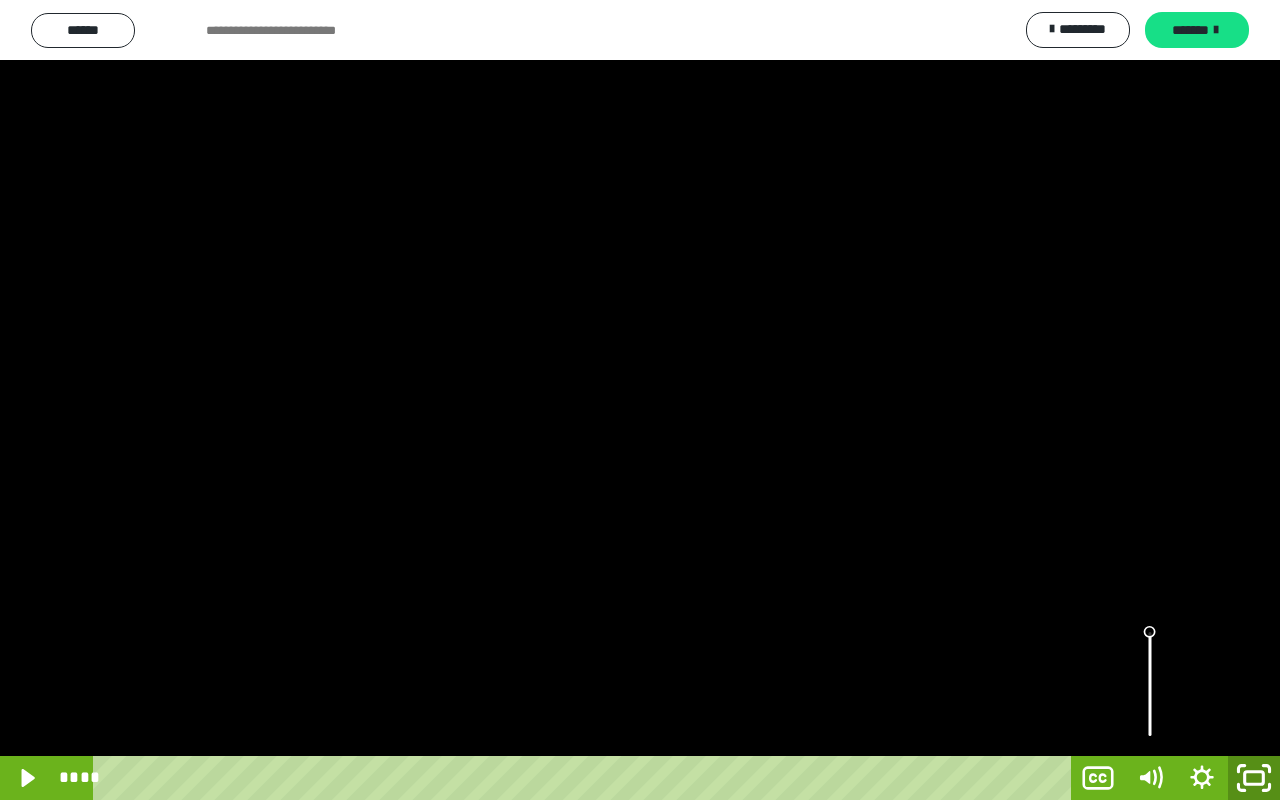 click 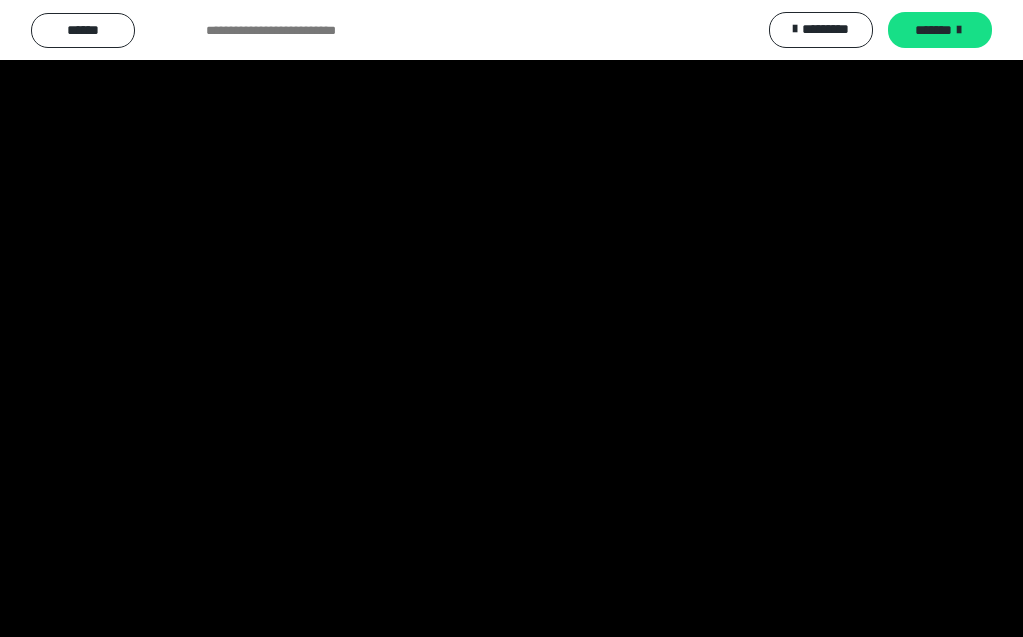 scroll, scrollTop: 58, scrollLeft: 0, axis: vertical 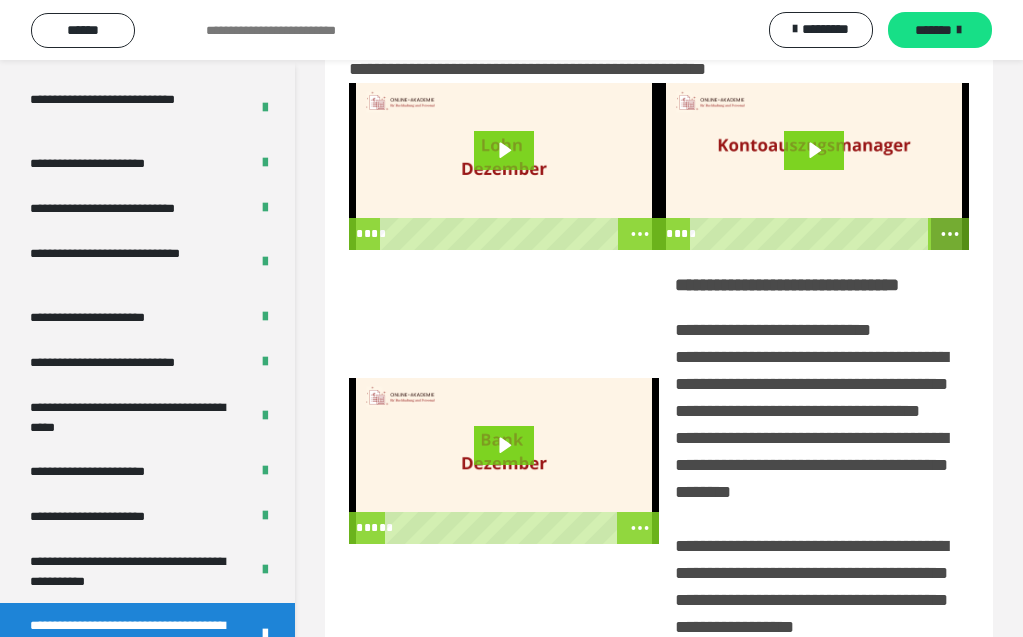 click 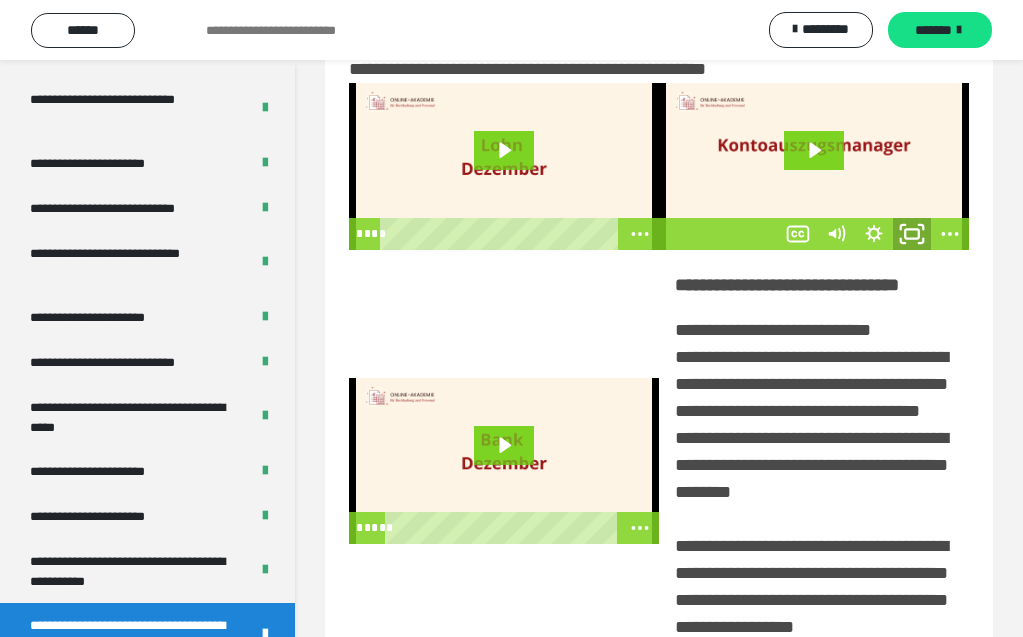 click 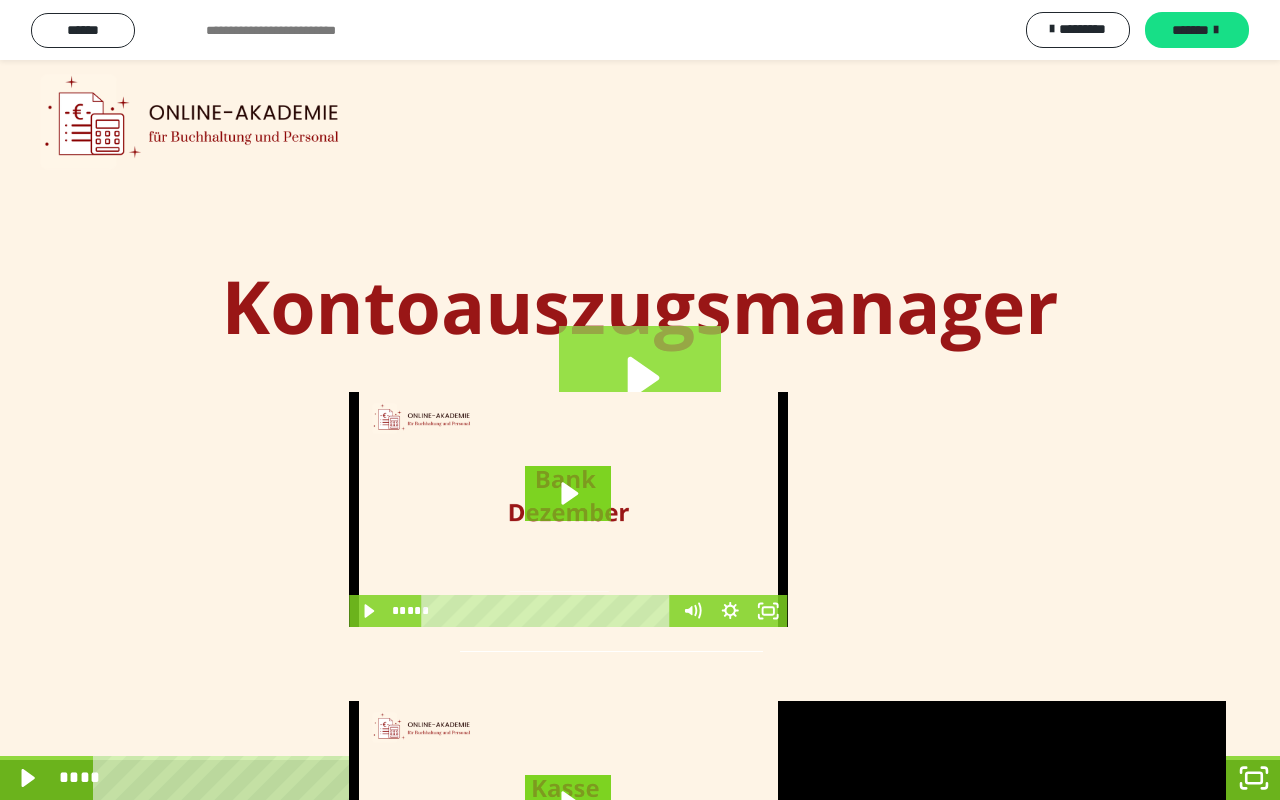 click 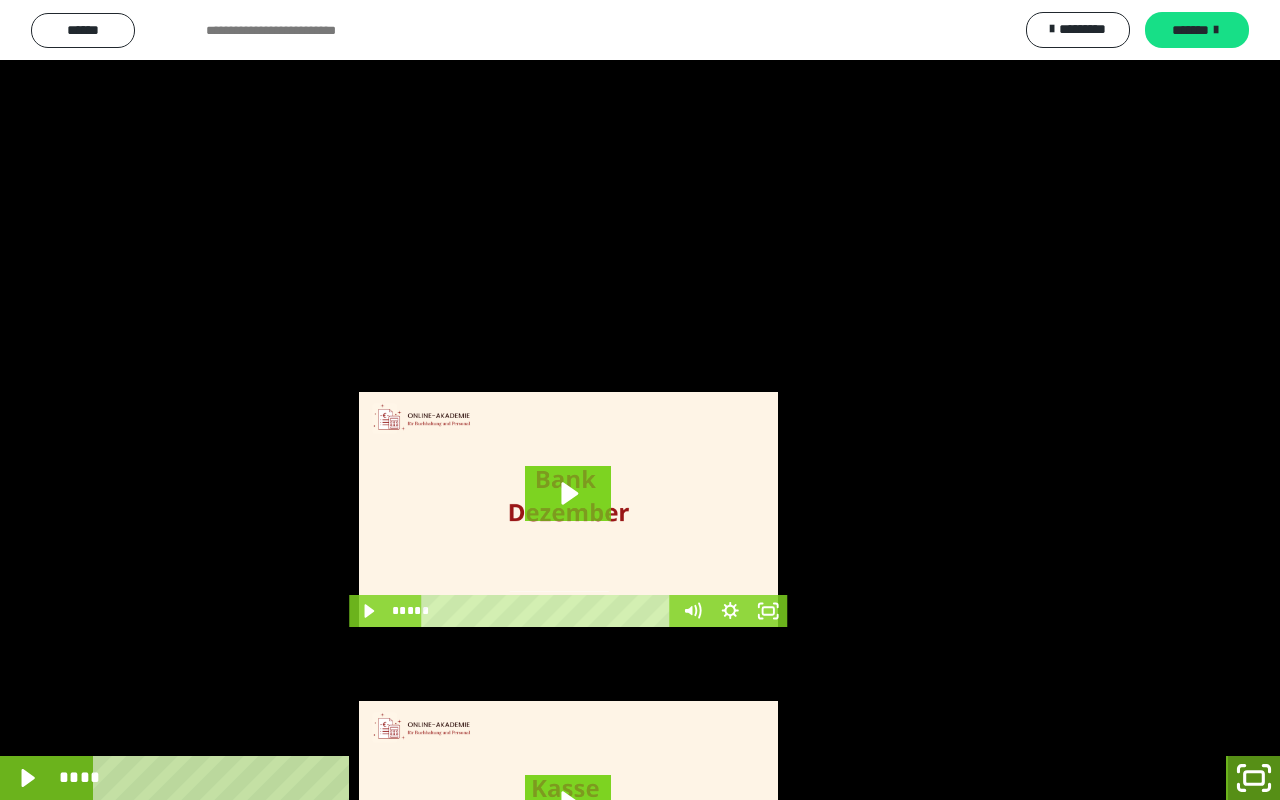 click 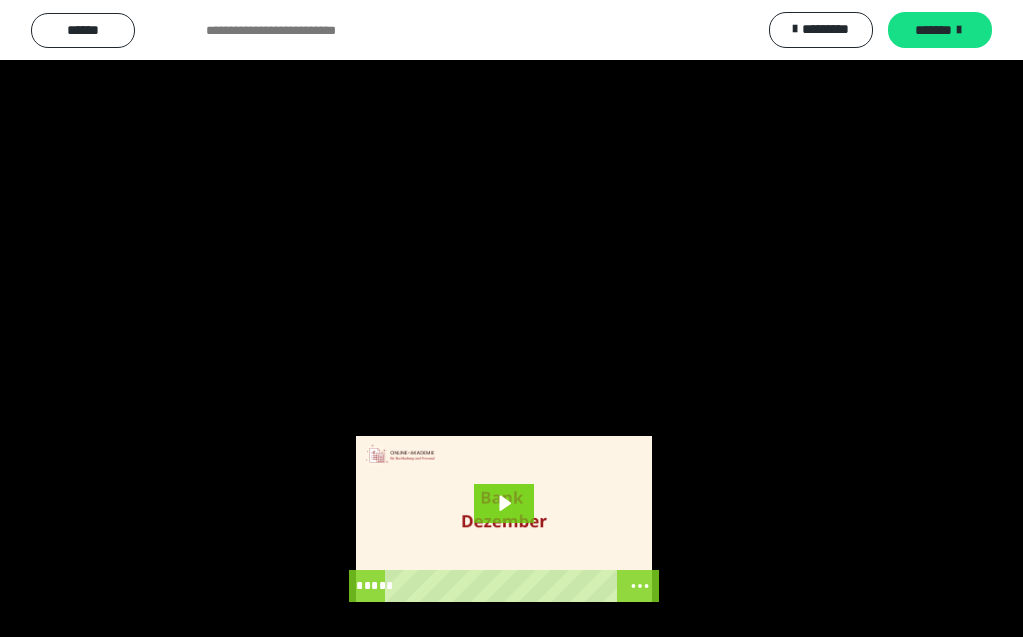 scroll, scrollTop: 0, scrollLeft: 0, axis: both 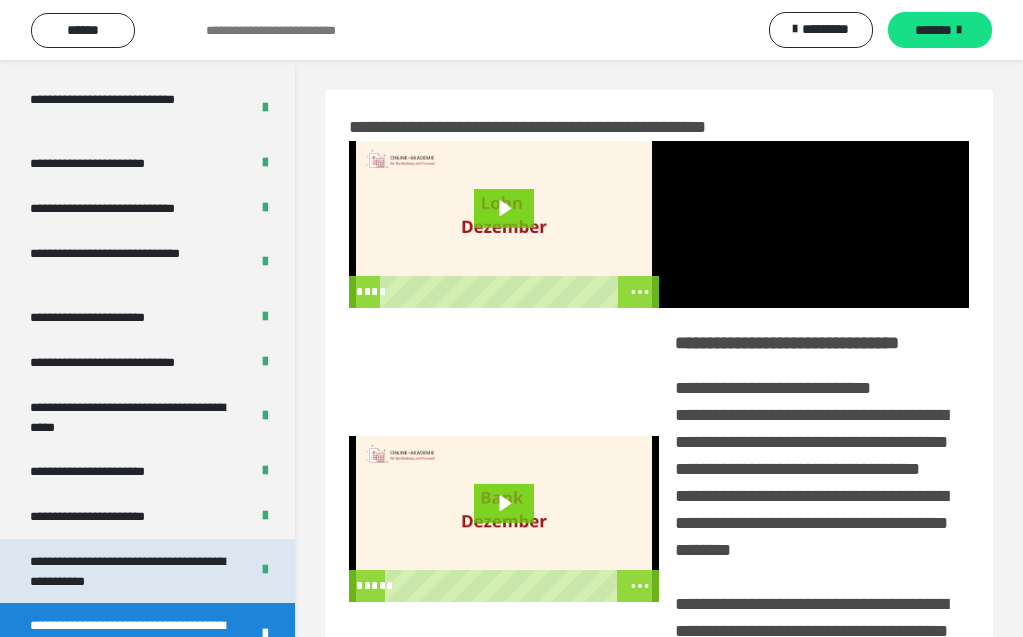 click on "**********" at bounding box center [131, 571] 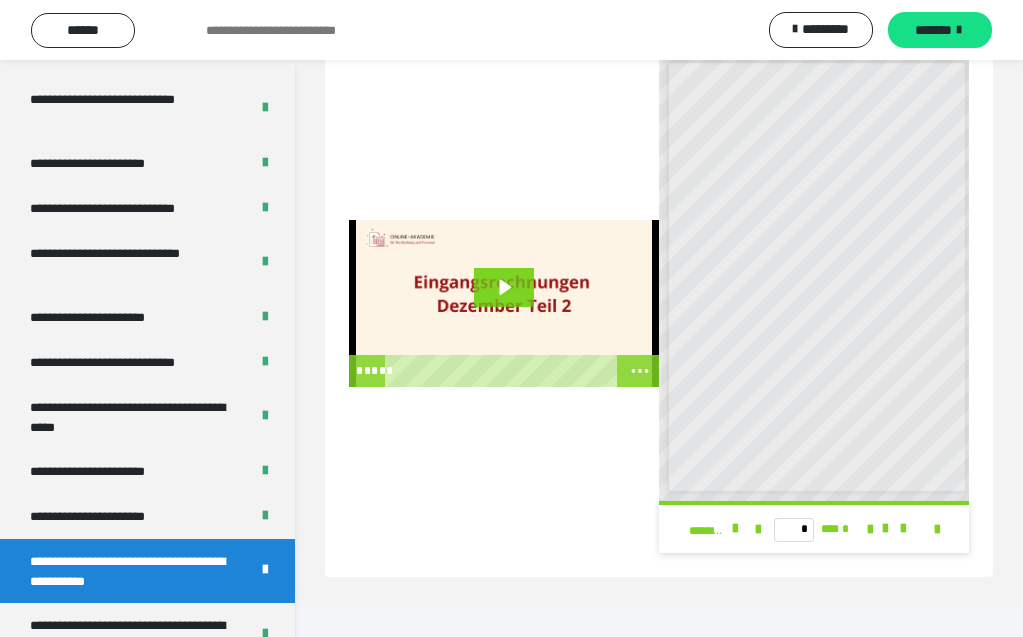 scroll, scrollTop: 414, scrollLeft: 0, axis: vertical 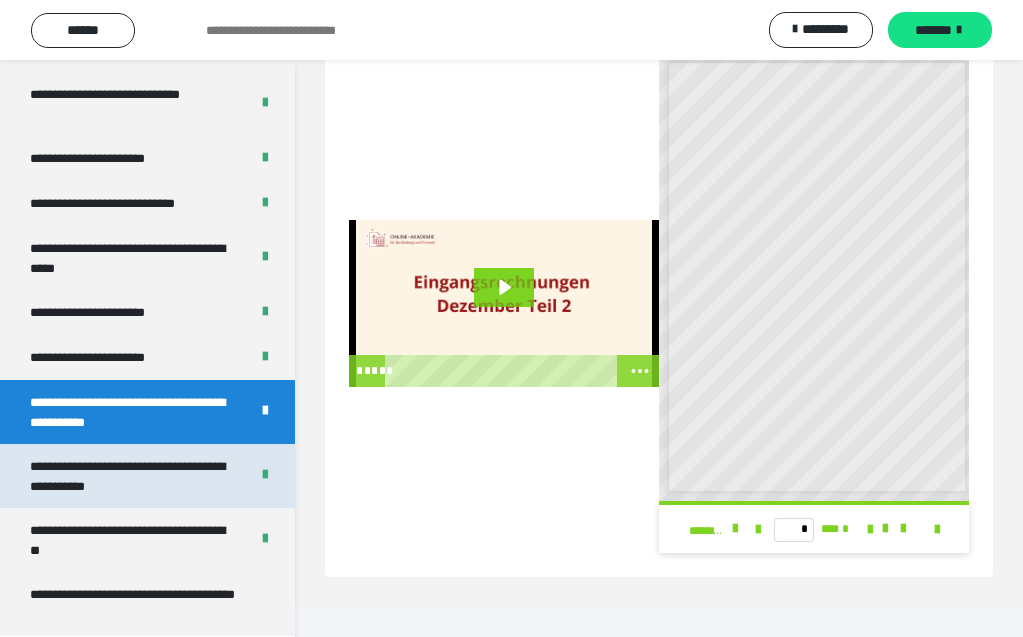 click on "**********" at bounding box center [131, 476] 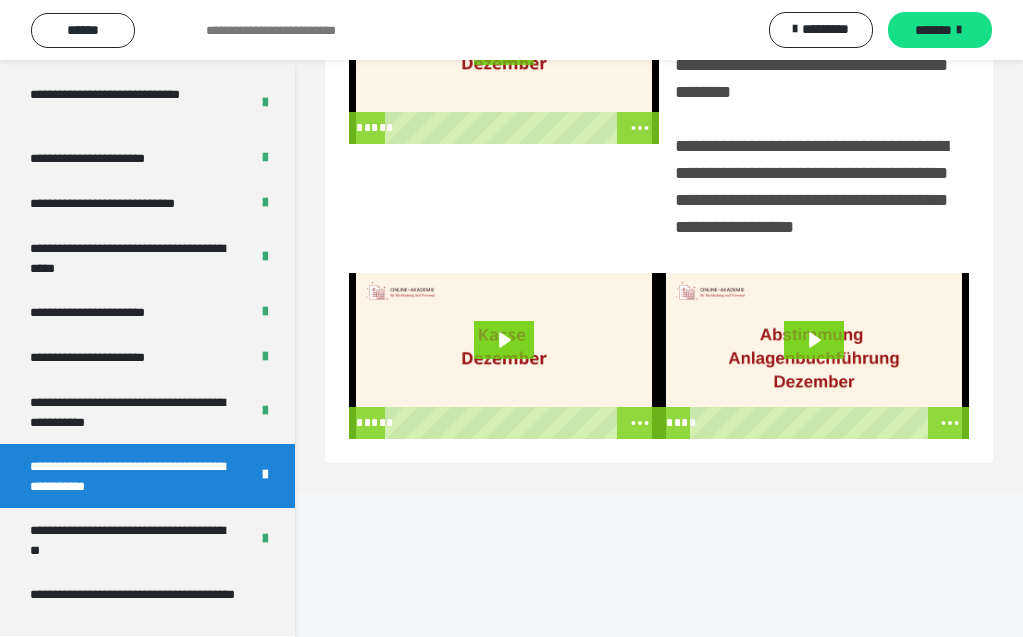 scroll, scrollTop: 458, scrollLeft: 0, axis: vertical 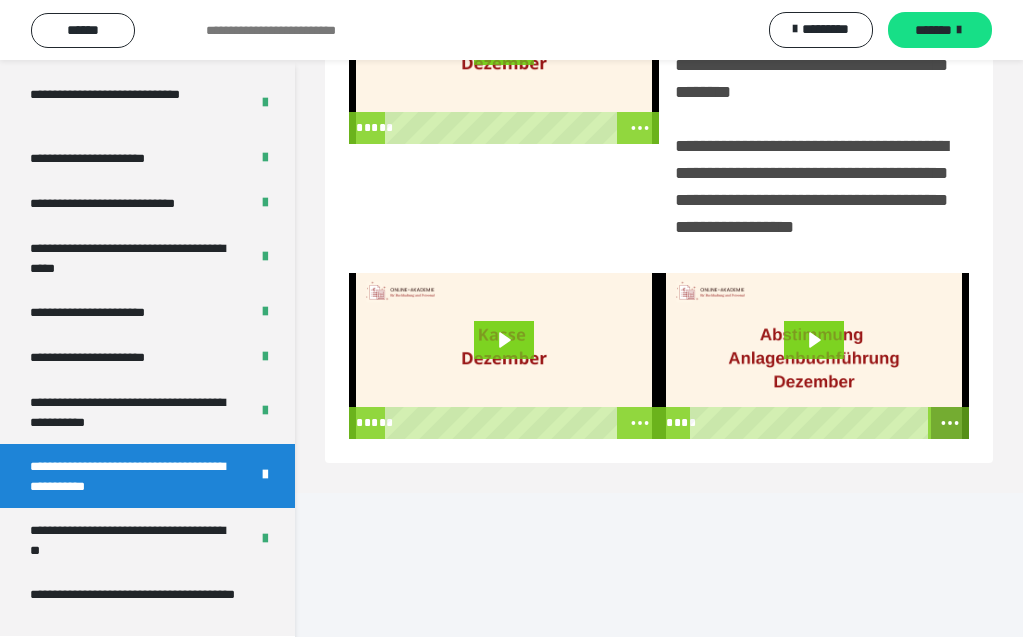 click 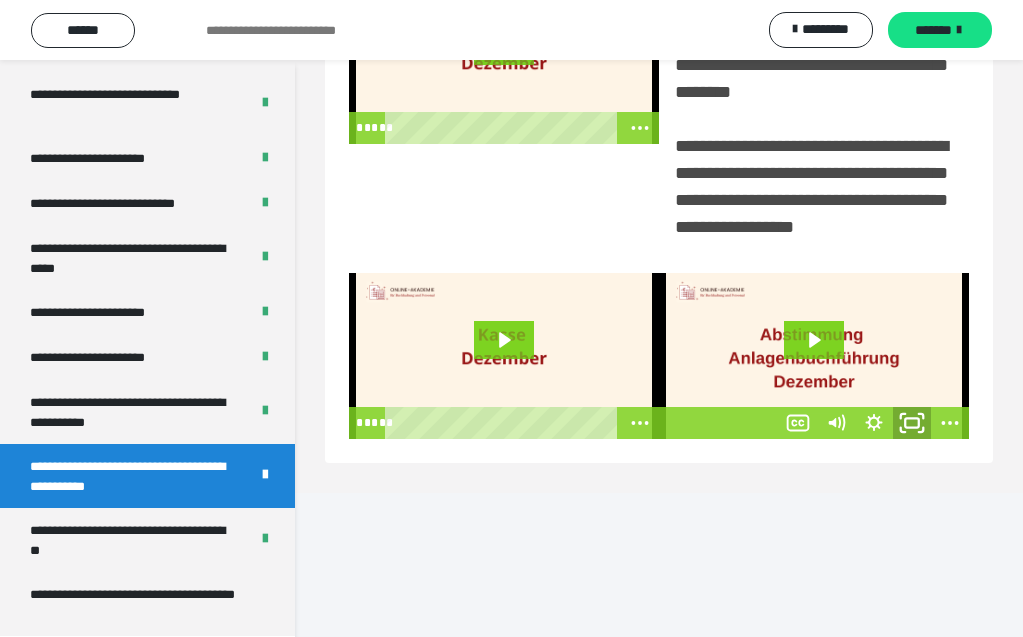 click 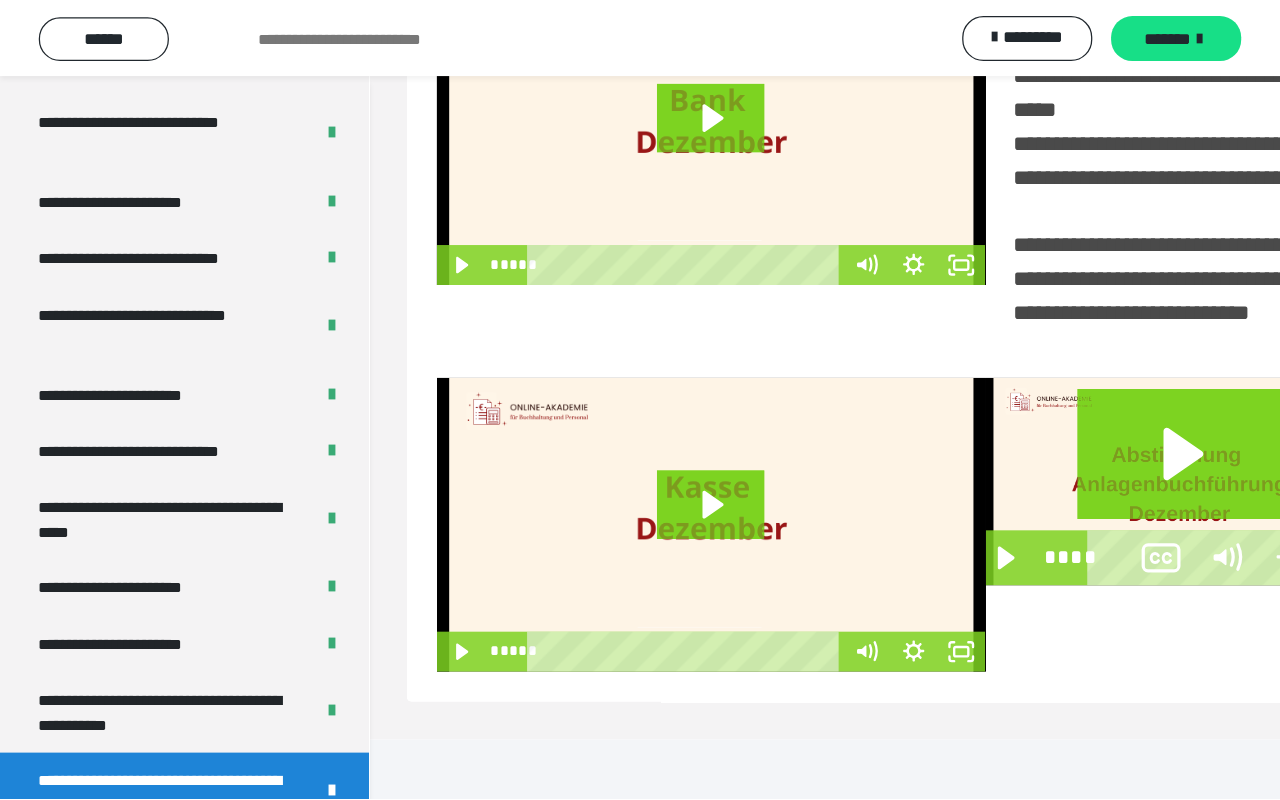 scroll, scrollTop: 295, scrollLeft: 0, axis: vertical 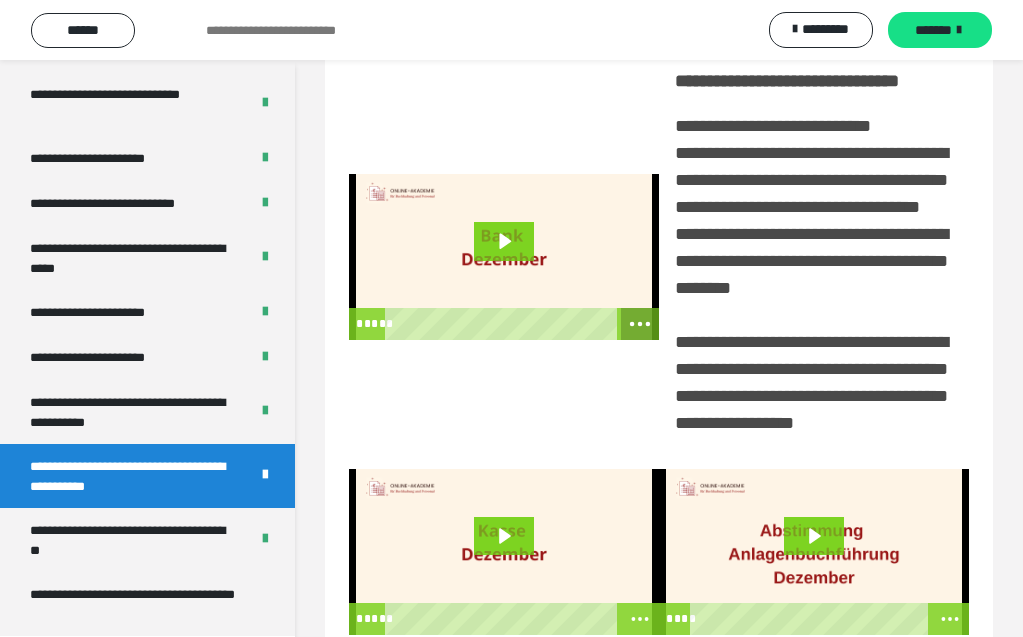 click 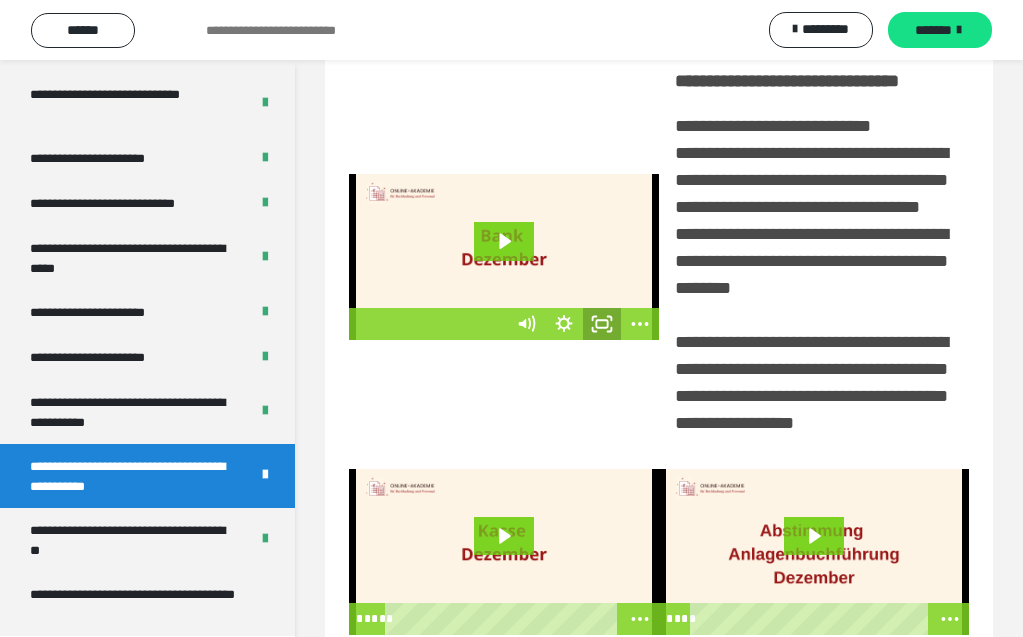 click 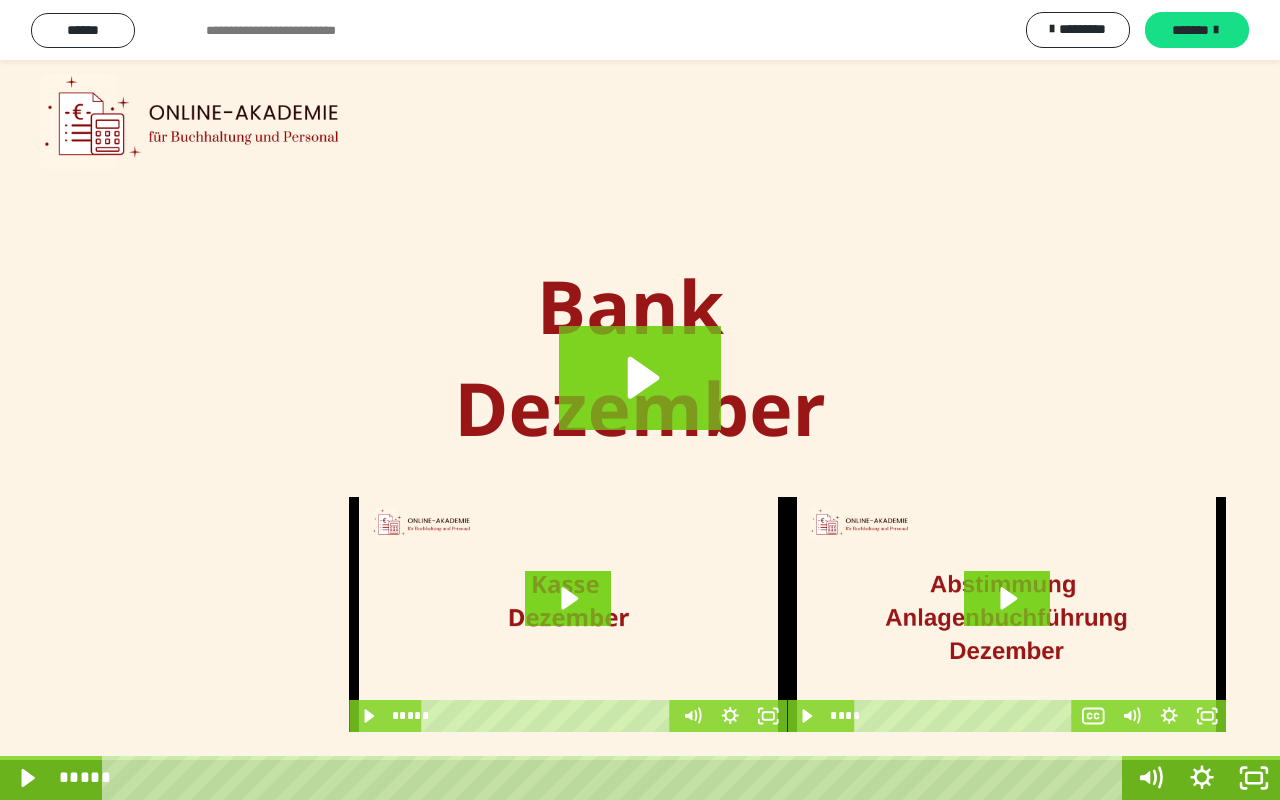 click at bounding box center [640, 400] 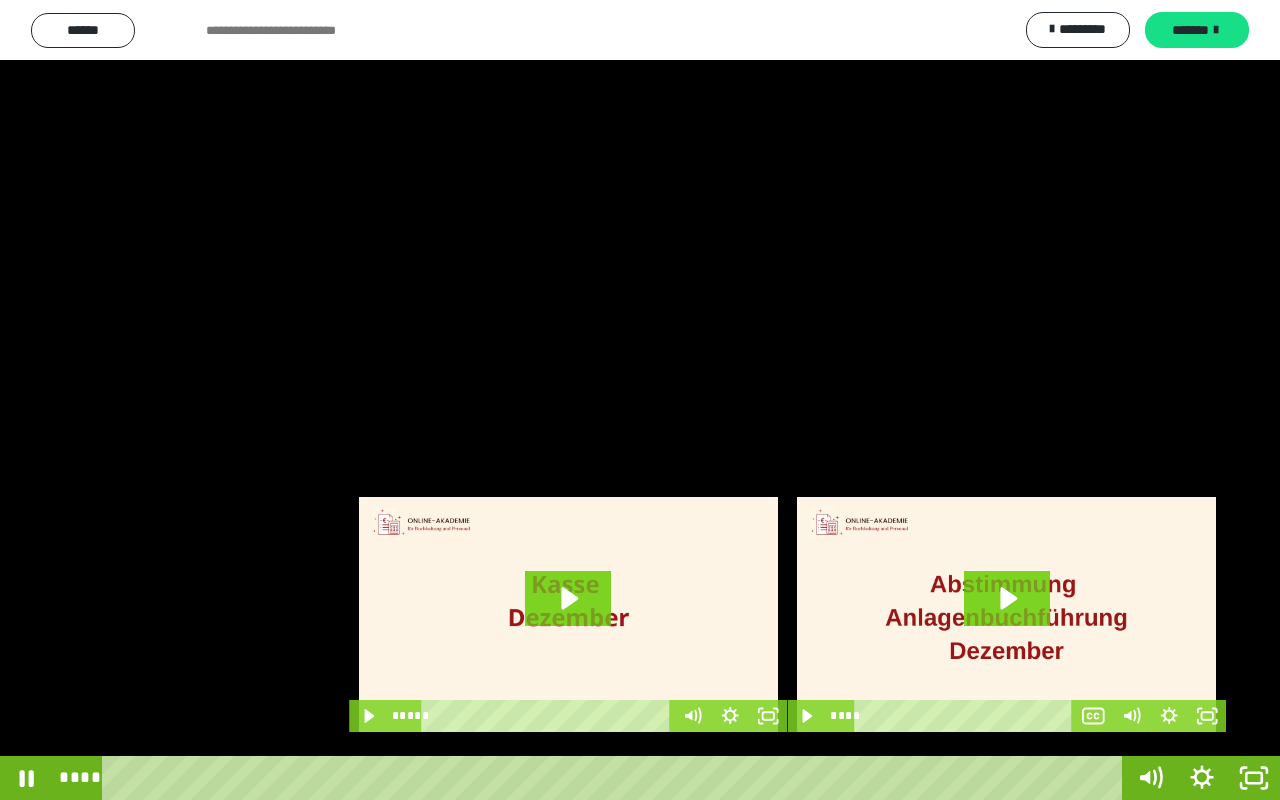 click at bounding box center (640, 400) 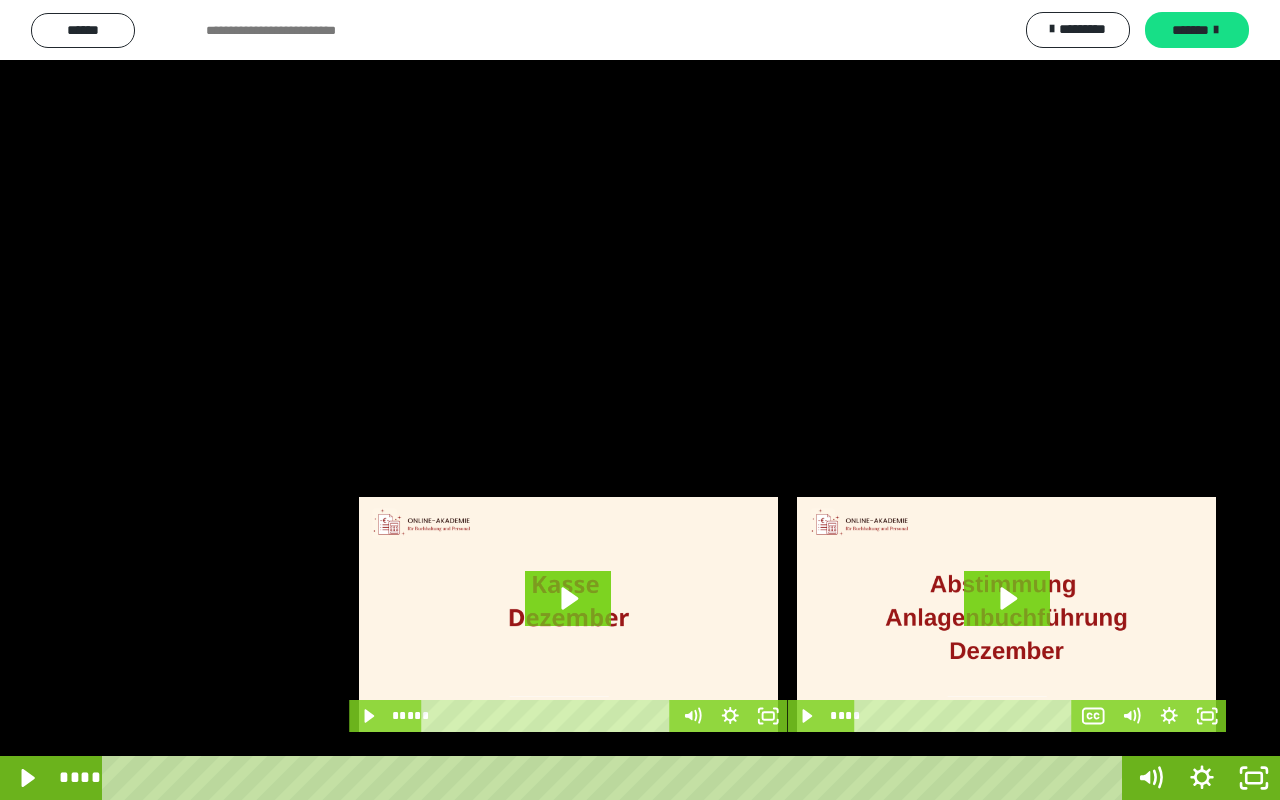 type 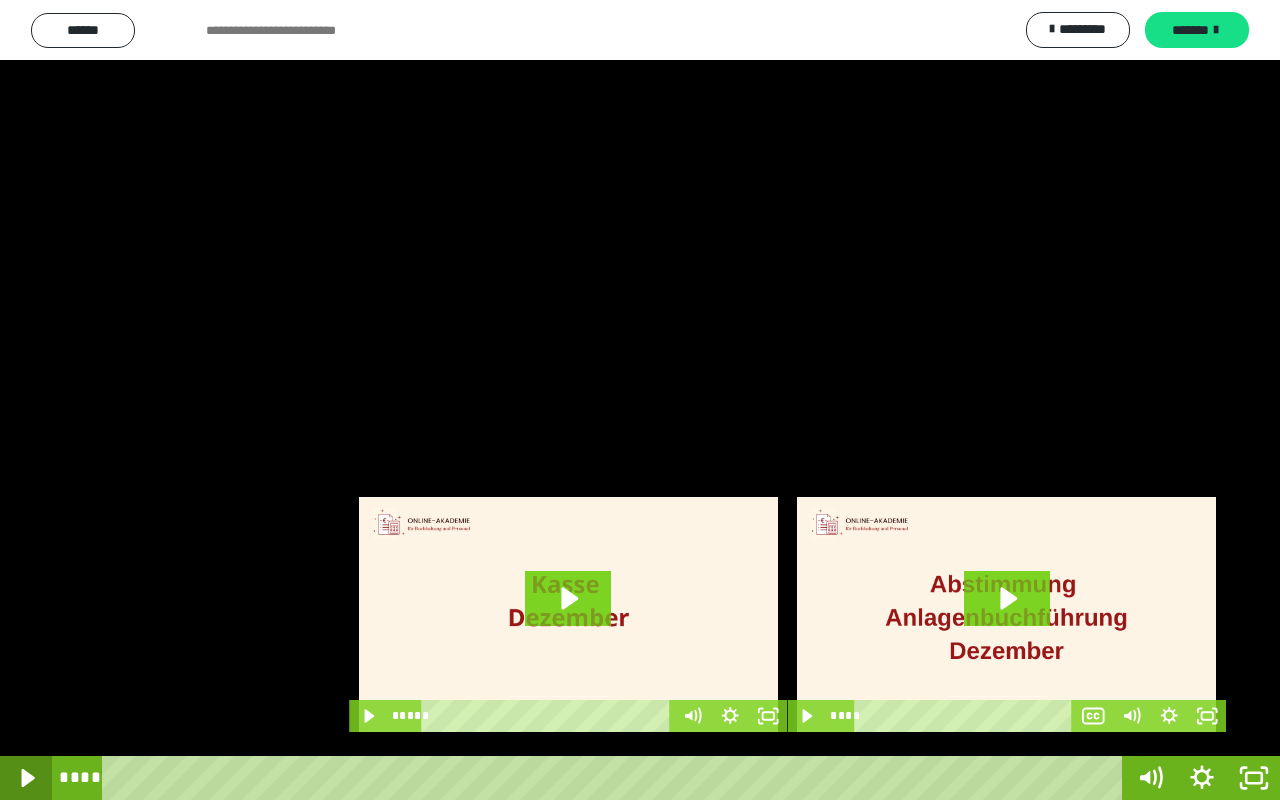 click 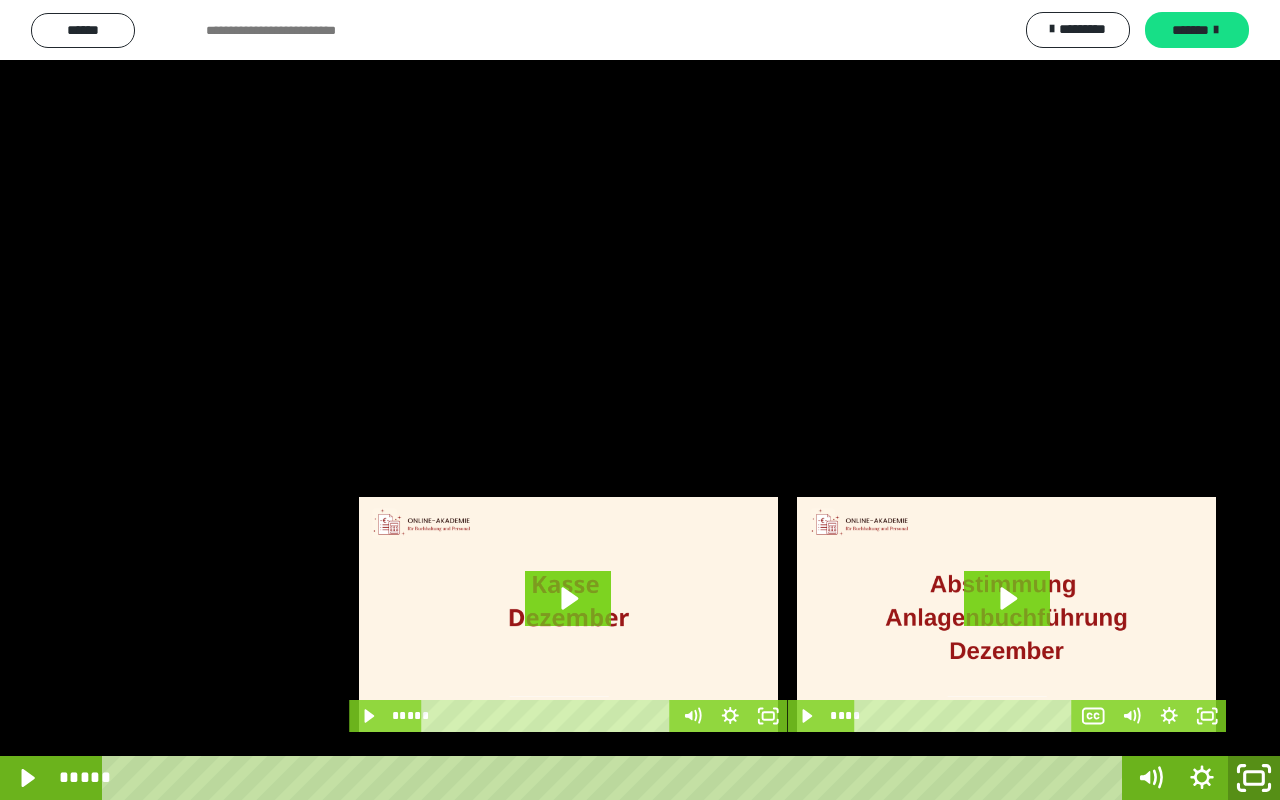 click 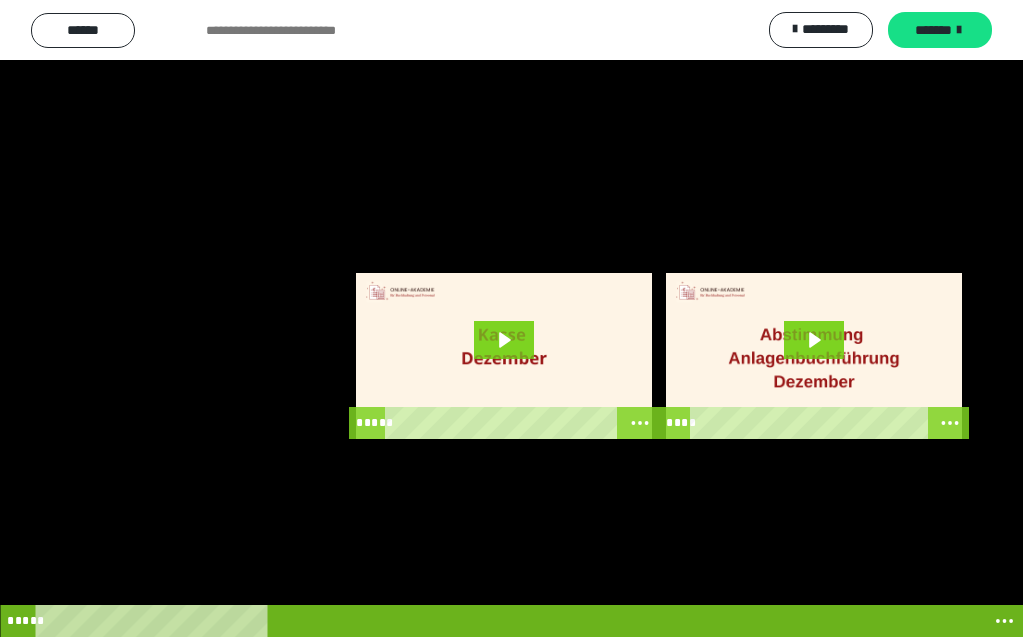 scroll, scrollTop: 458, scrollLeft: 0, axis: vertical 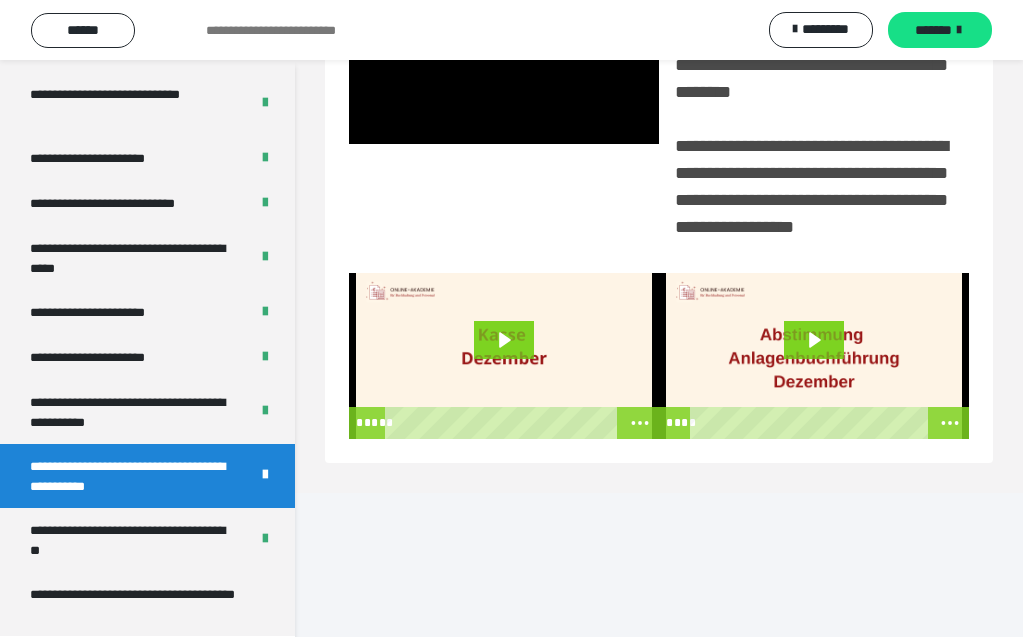 click at bounding box center [814, 356] 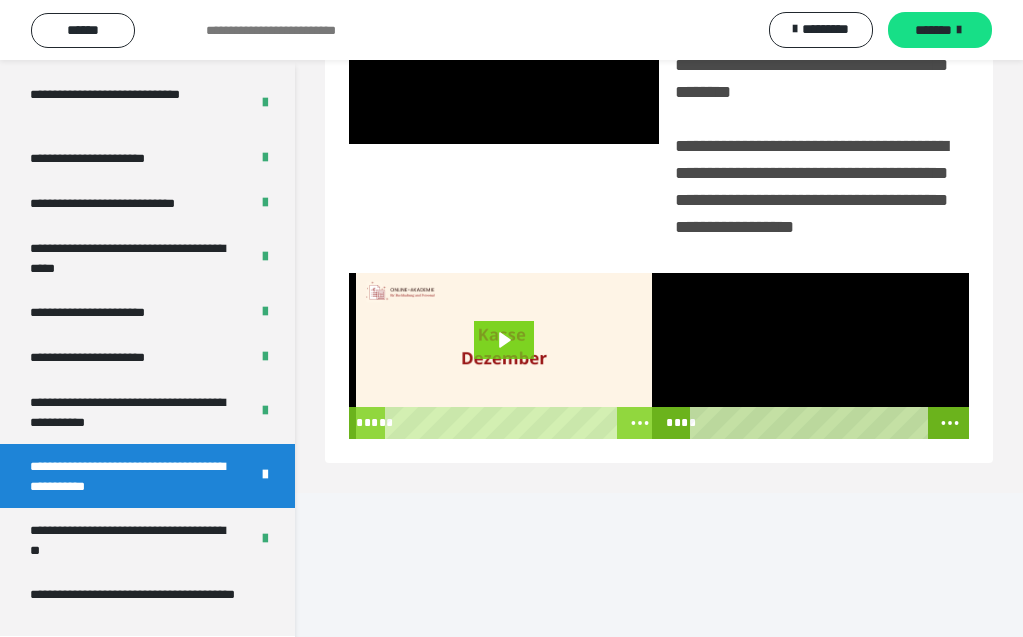 click at bounding box center [814, 356] 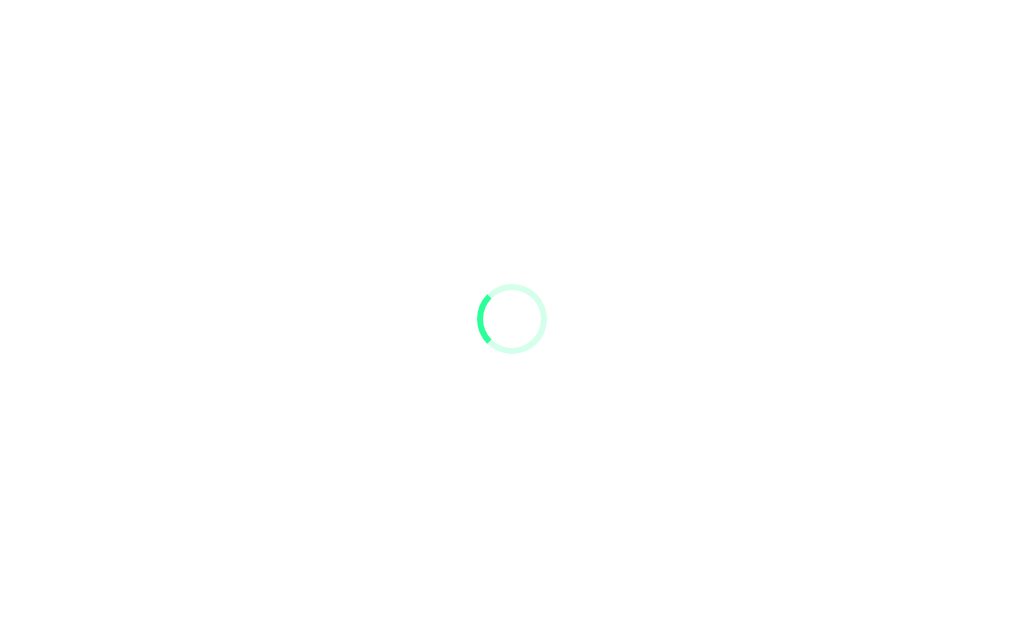 scroll, scrollTop: 0, scrollLeft: 0, axis: both 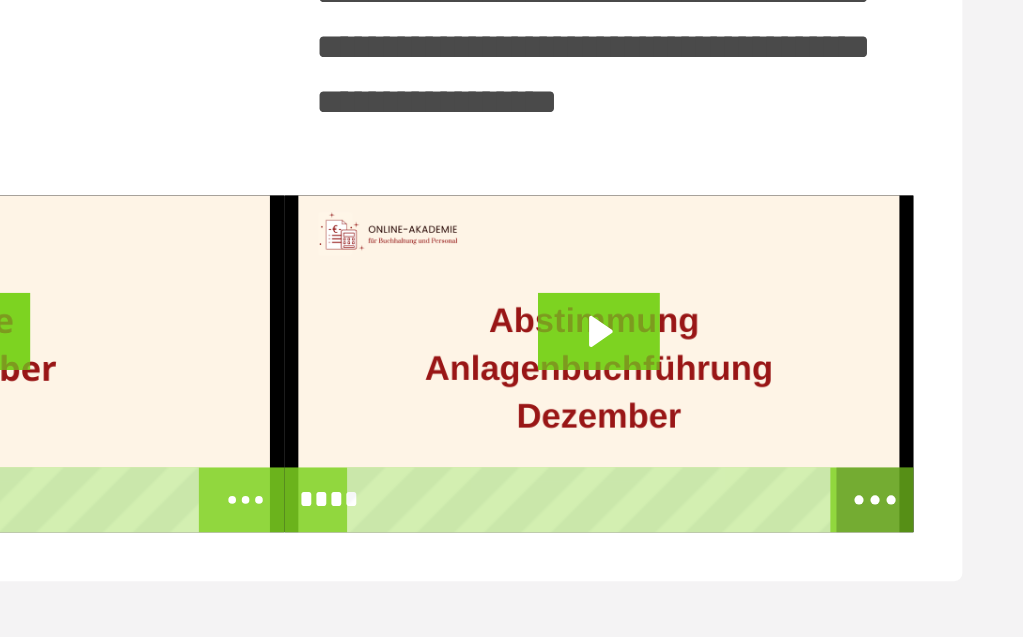 click 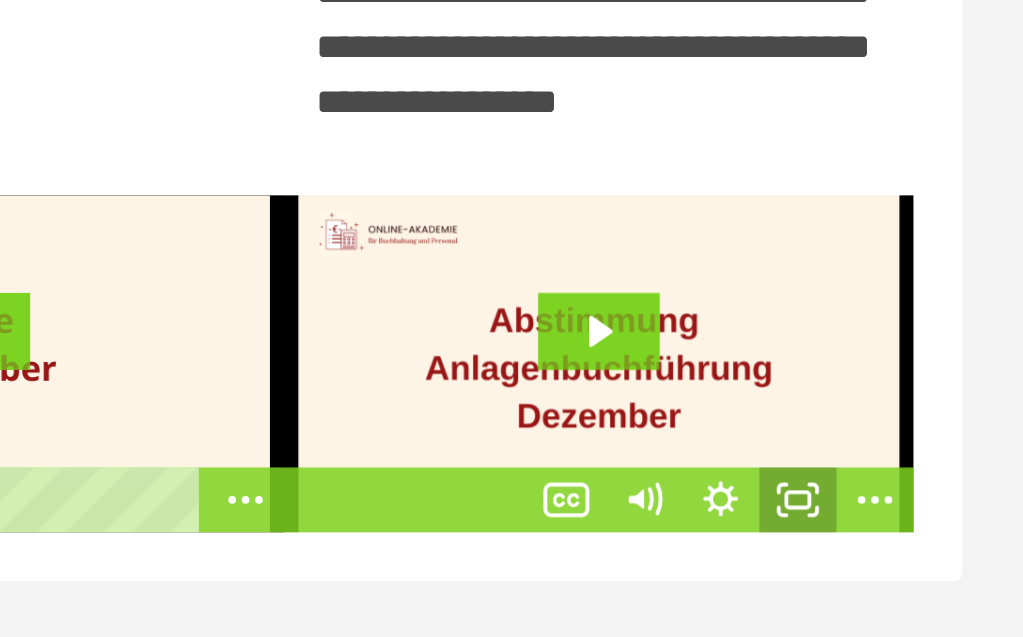 click 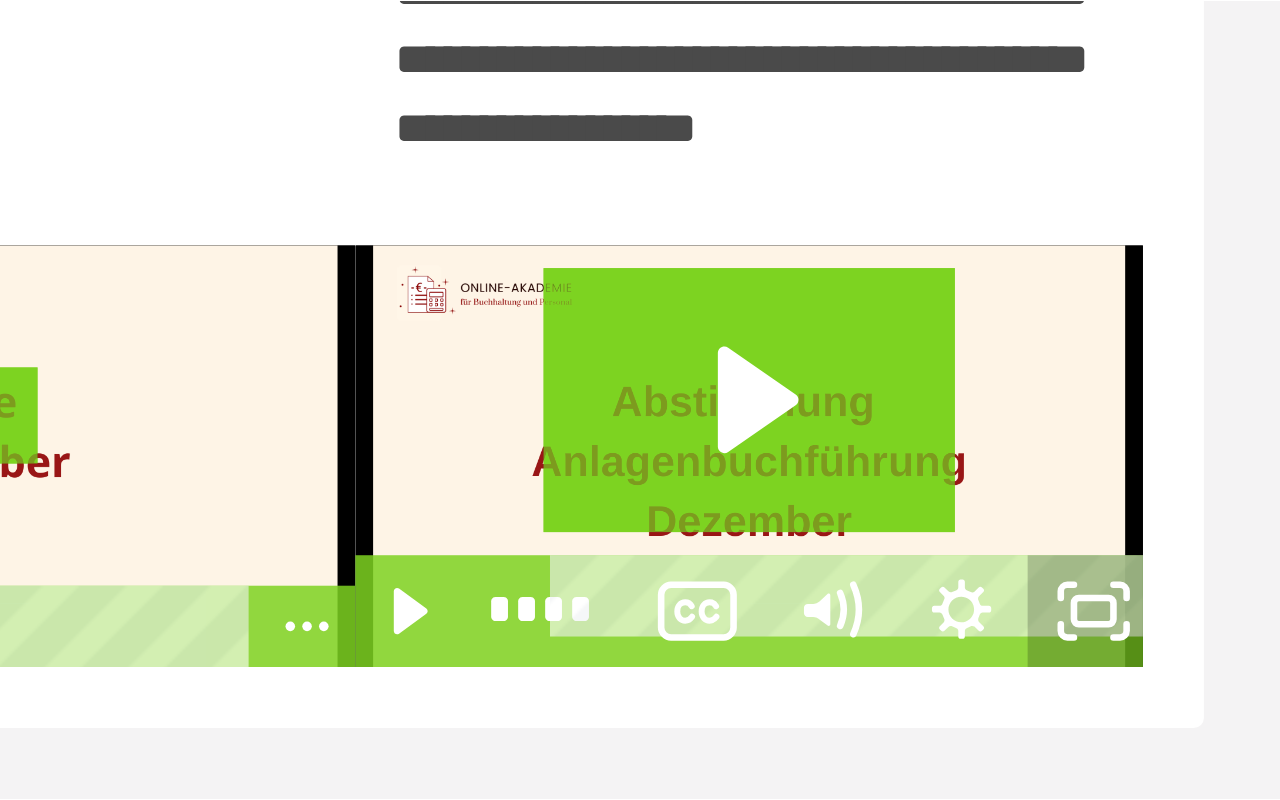 scroll, scrollTop: 302, scrollLeft: 0, axis: vertical 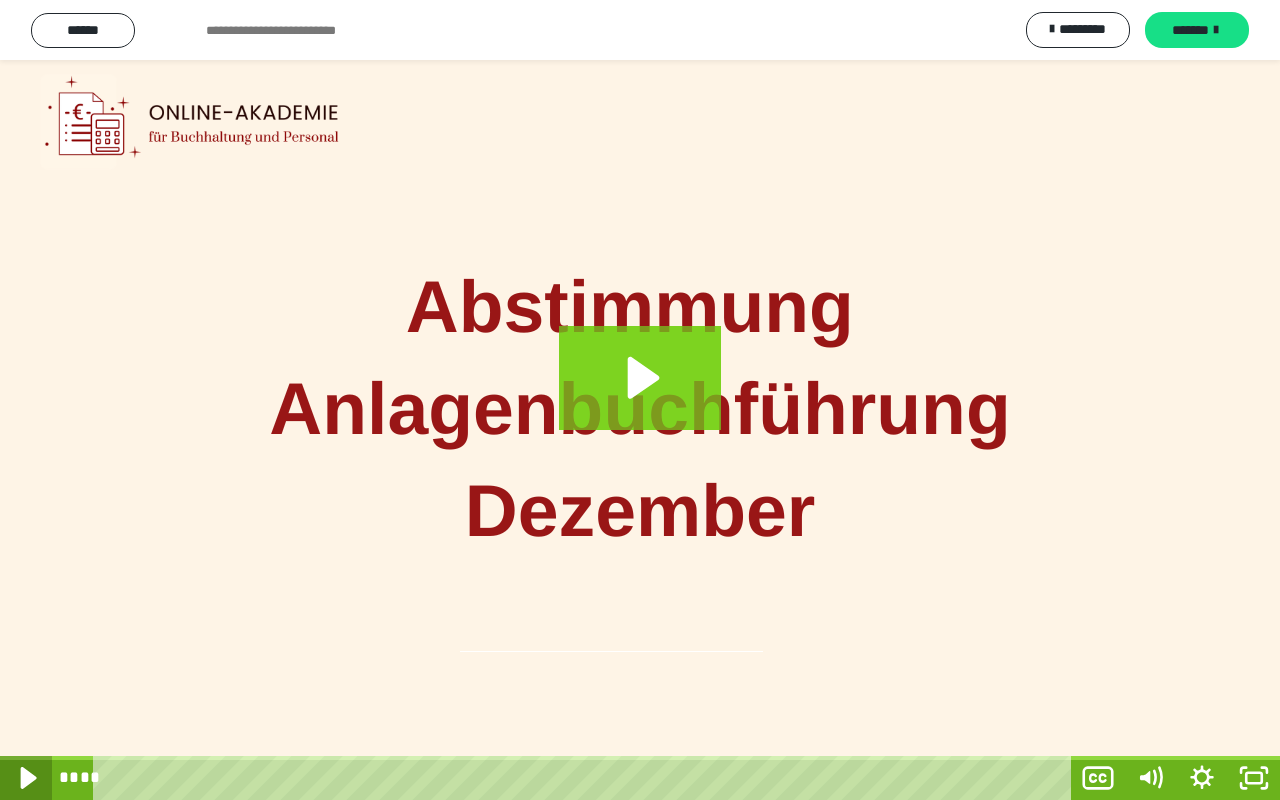 click 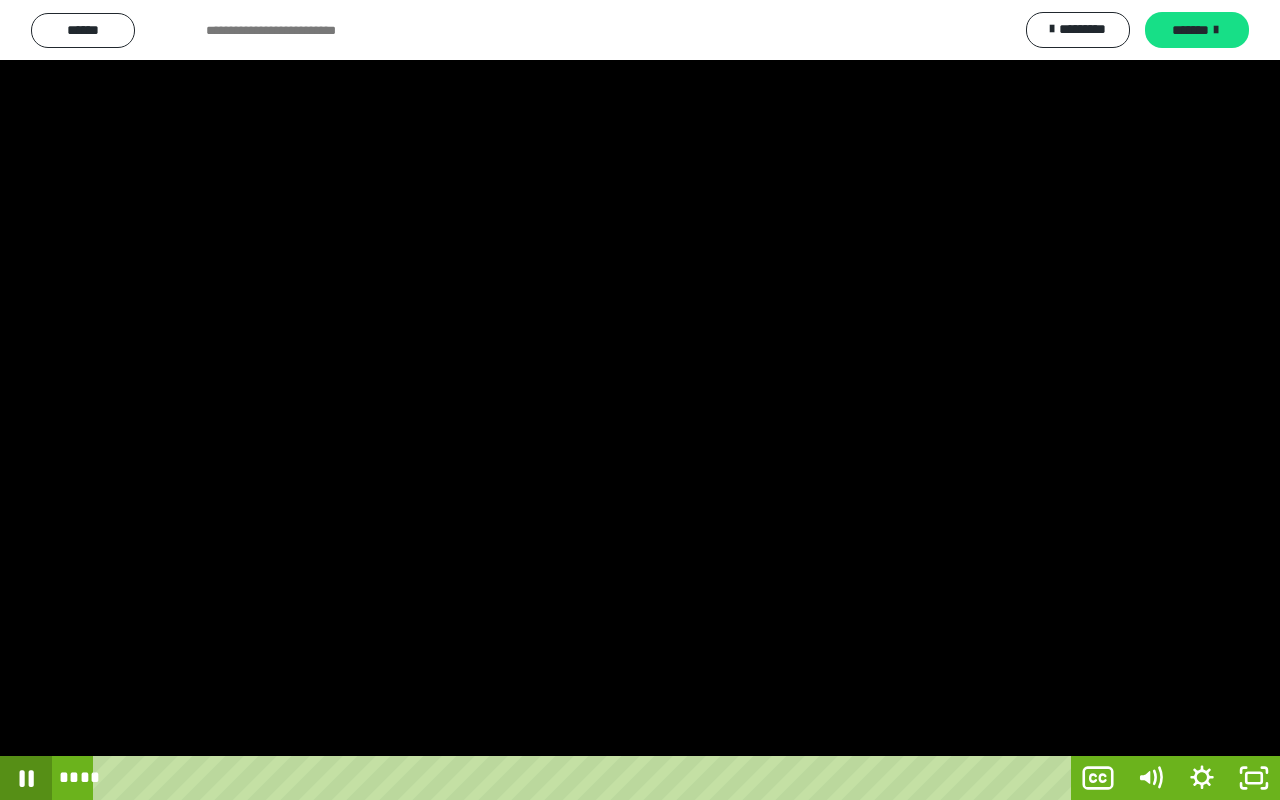 click 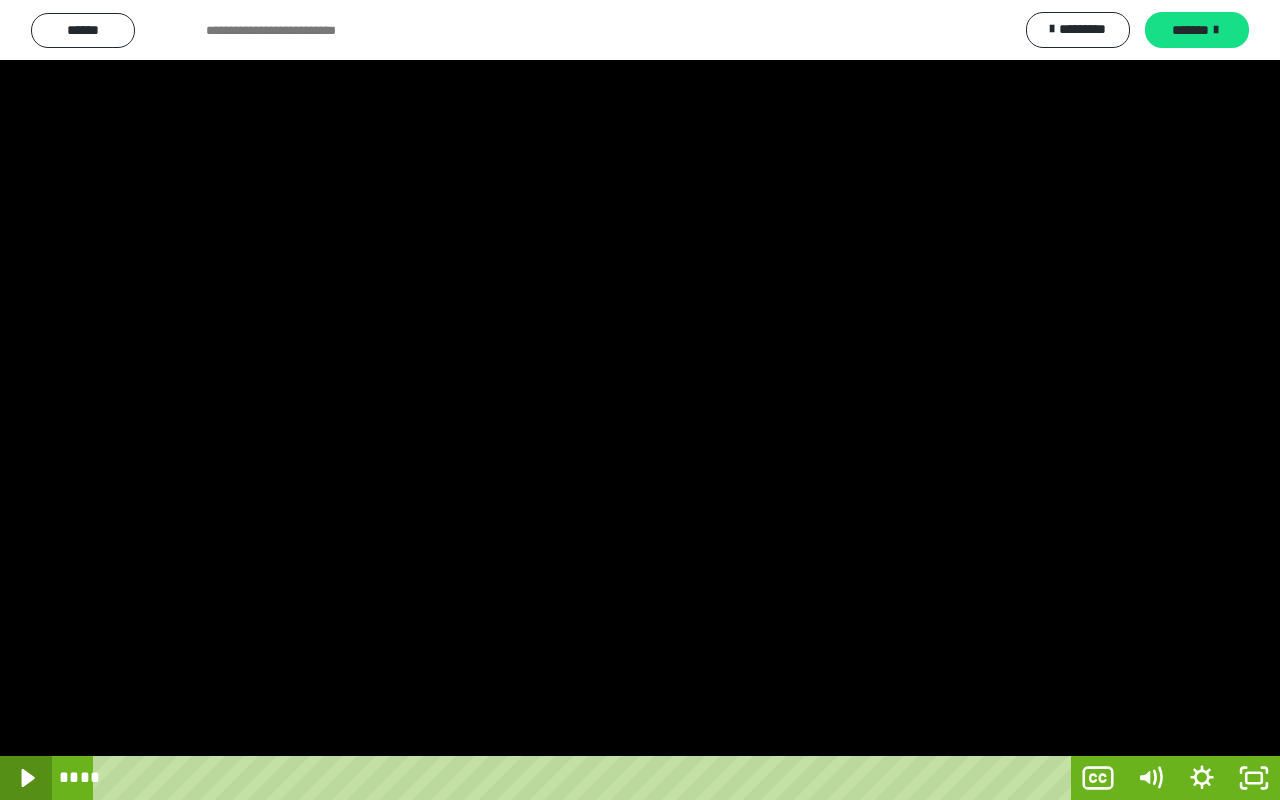 type 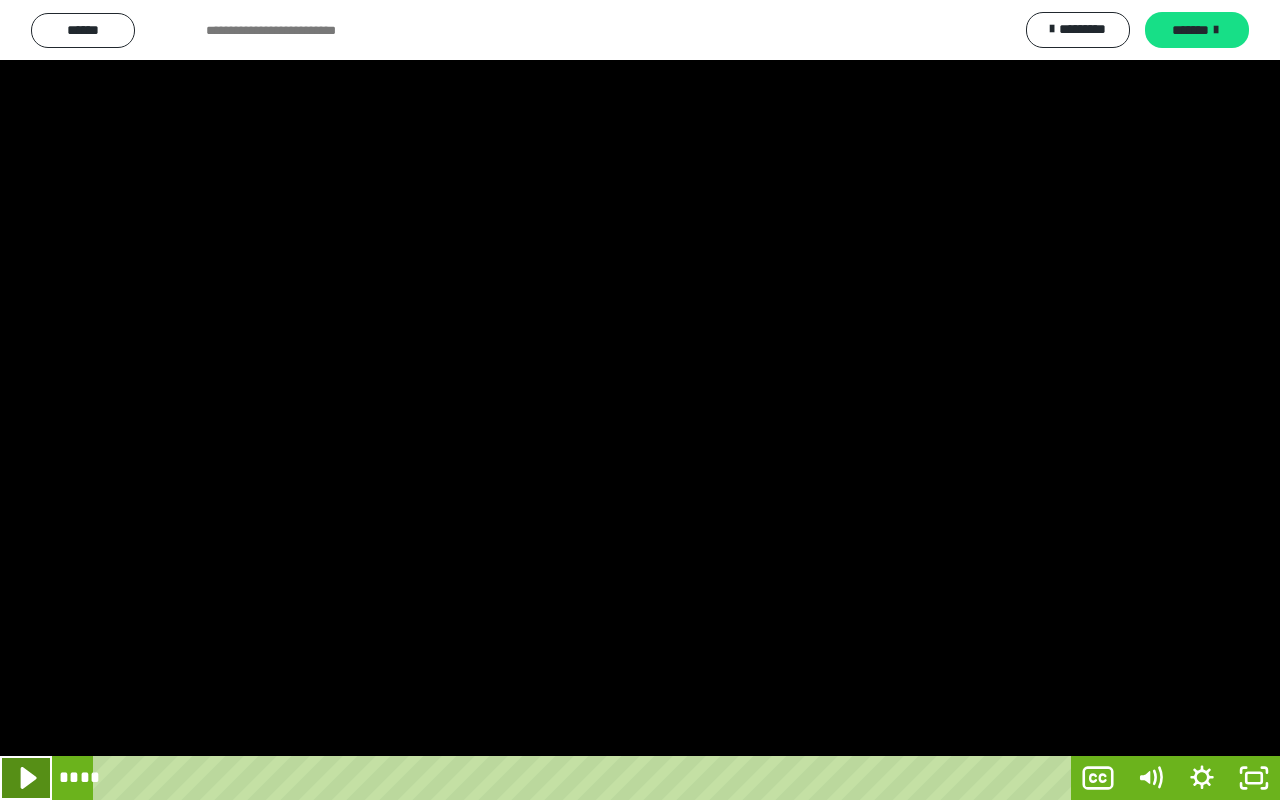 click 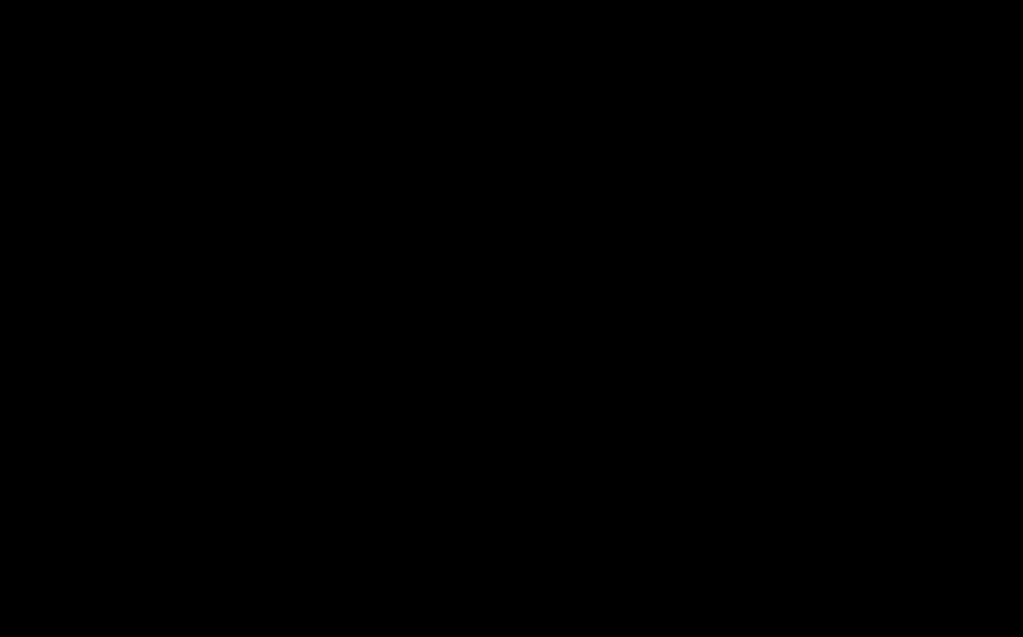 scroll, scrollTop: 457, scrollLeft: 0, axis: vertical 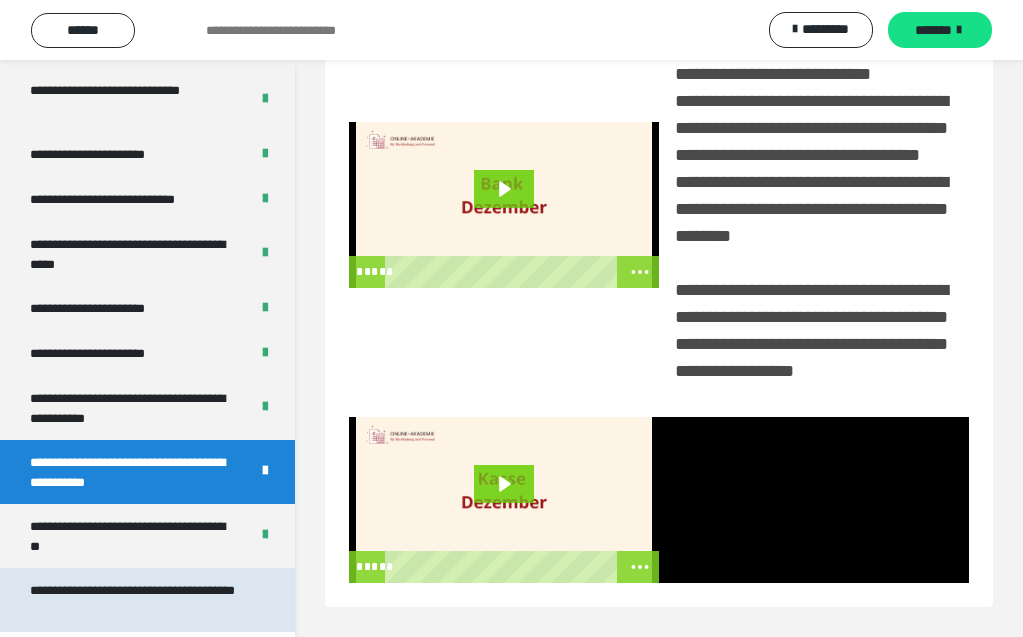 click on "**********" at bounding box center (139, 600) 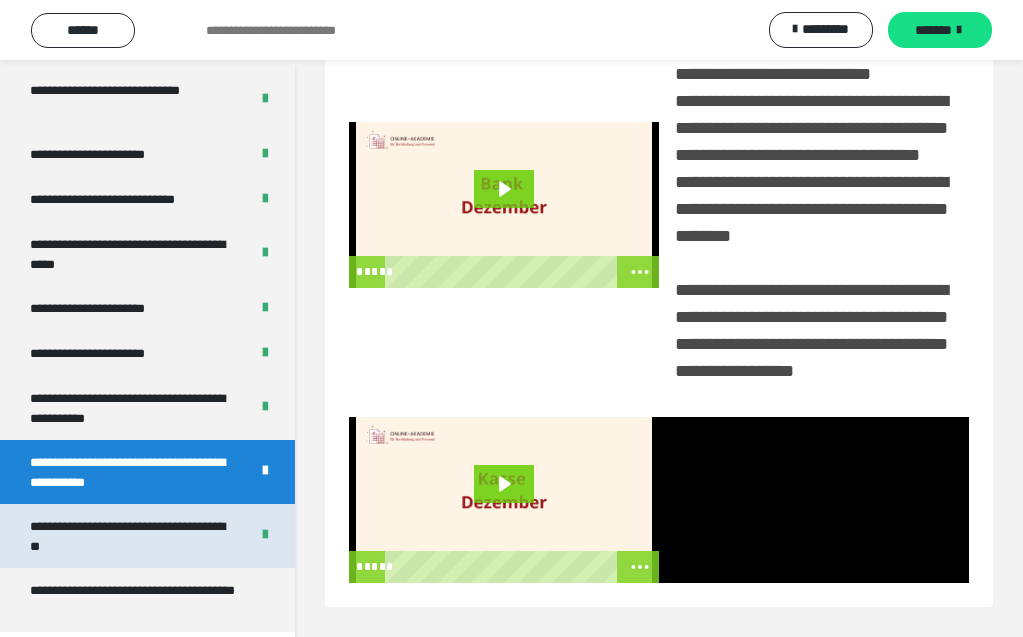 click on "**********" at bounding box center [131, 536] 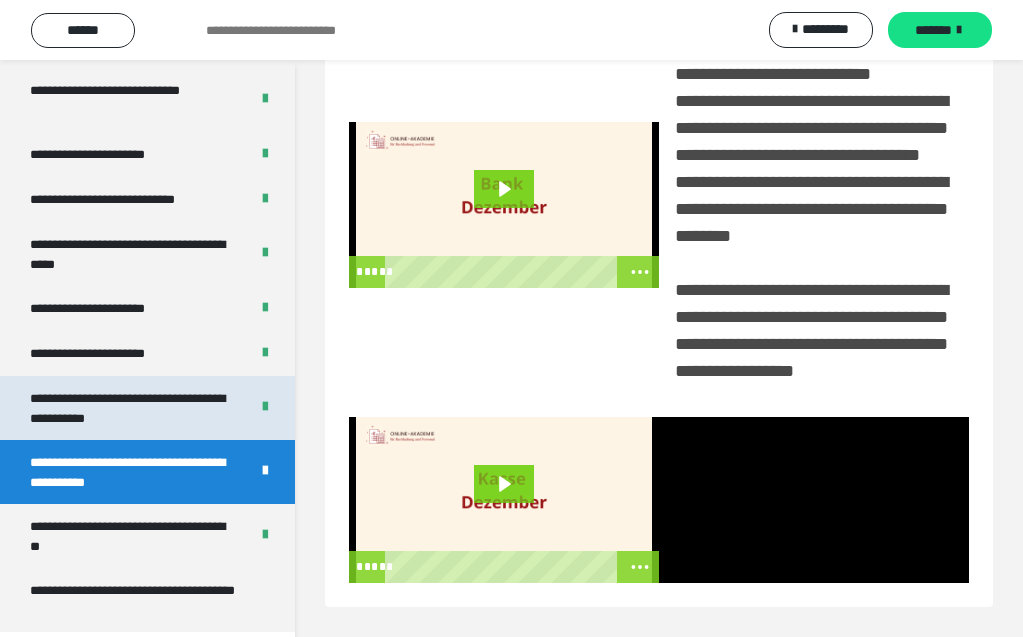 click on "**********" at bounding box center [147, 408] 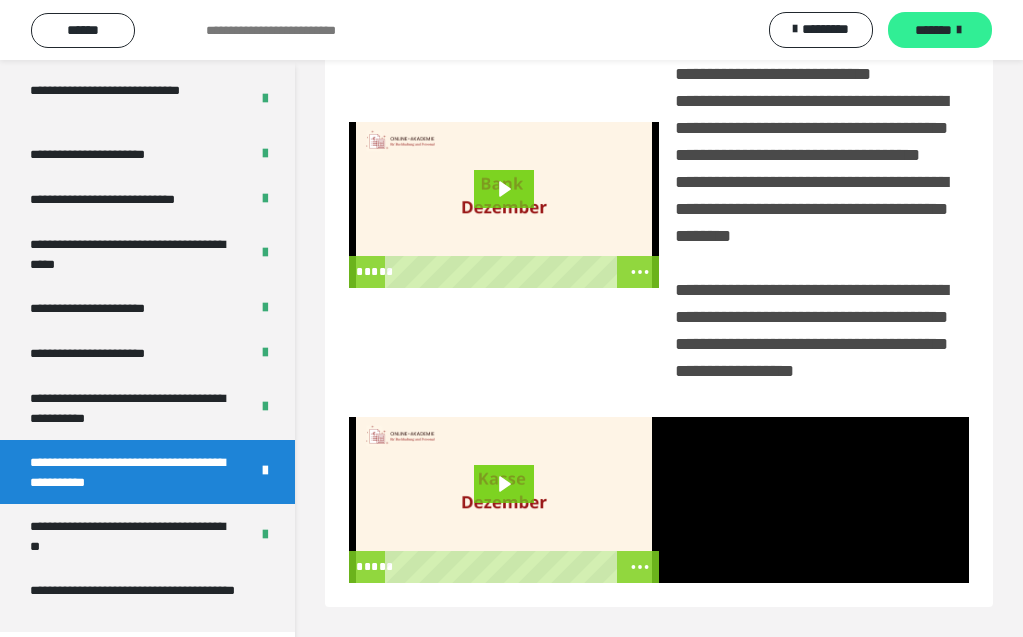 click on "*******" at bounding box center [933, 30] 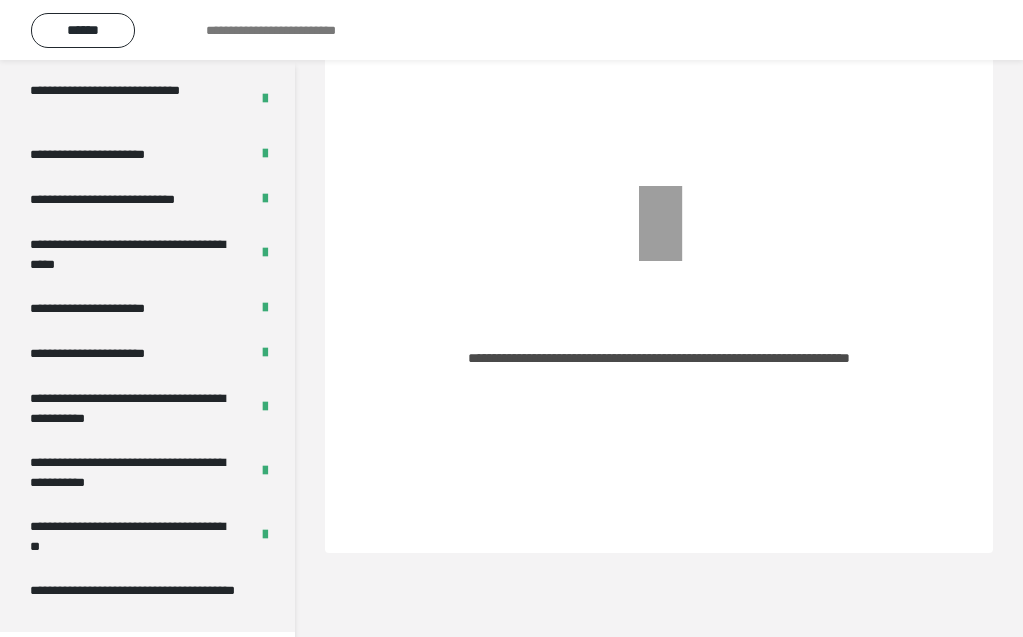 click on "**********" at bounding box center [511, 30] 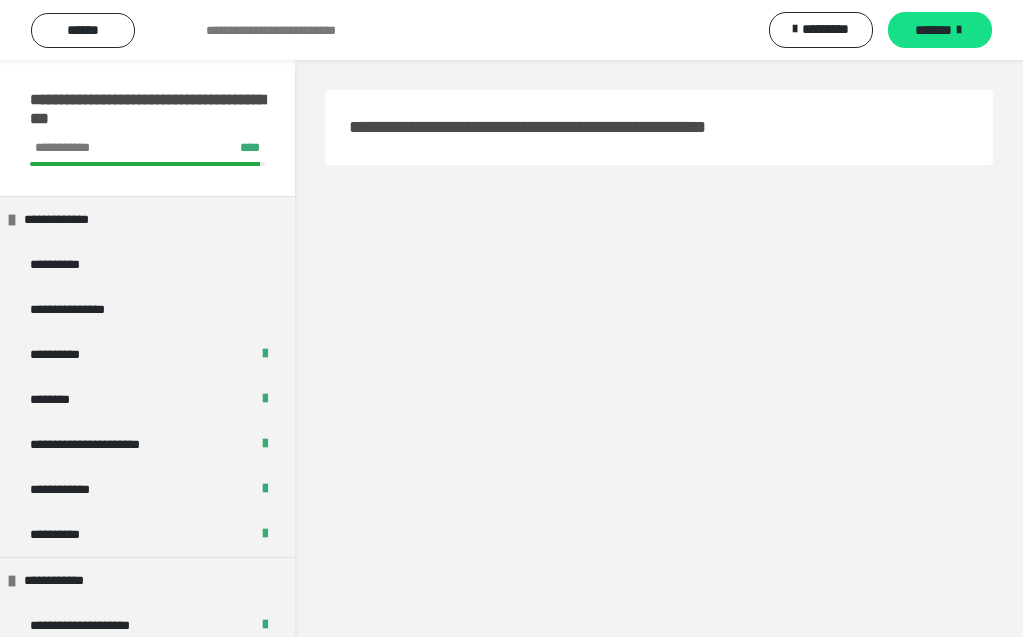 scroll, scrollTop: 0, scrollLeft: 0, axis: both 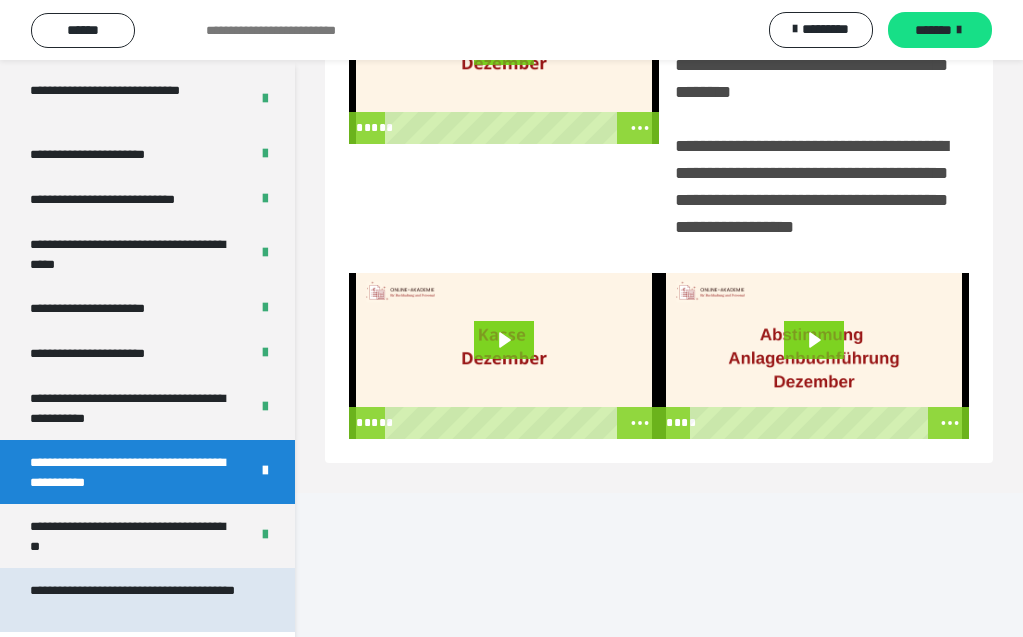 click on "**********" at bounding box center (139, 600) 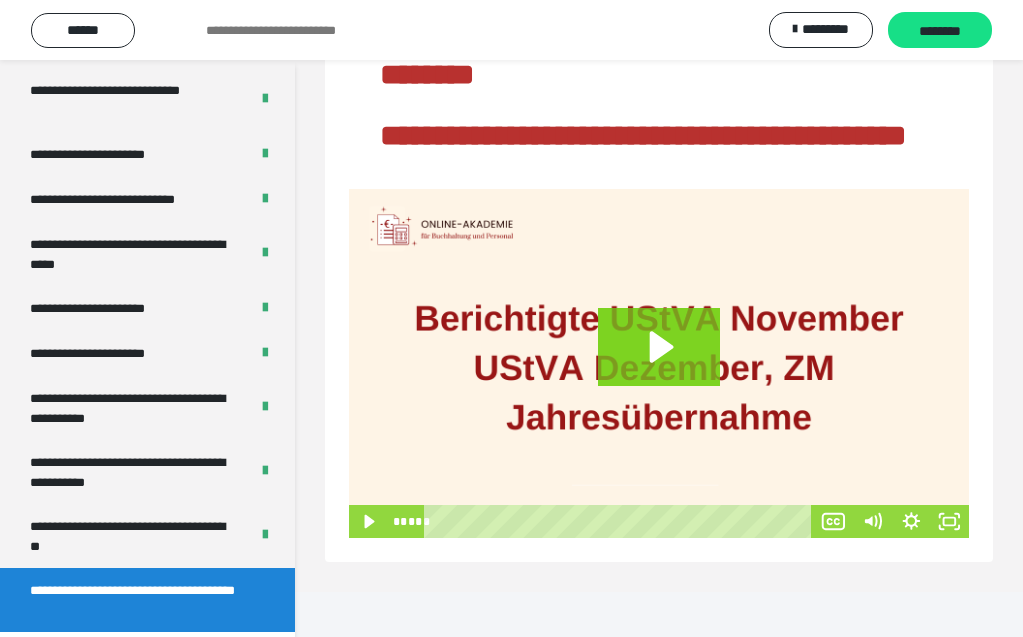 scroll, scrollTop: 120, scrollLeft: 0, axis: vertical 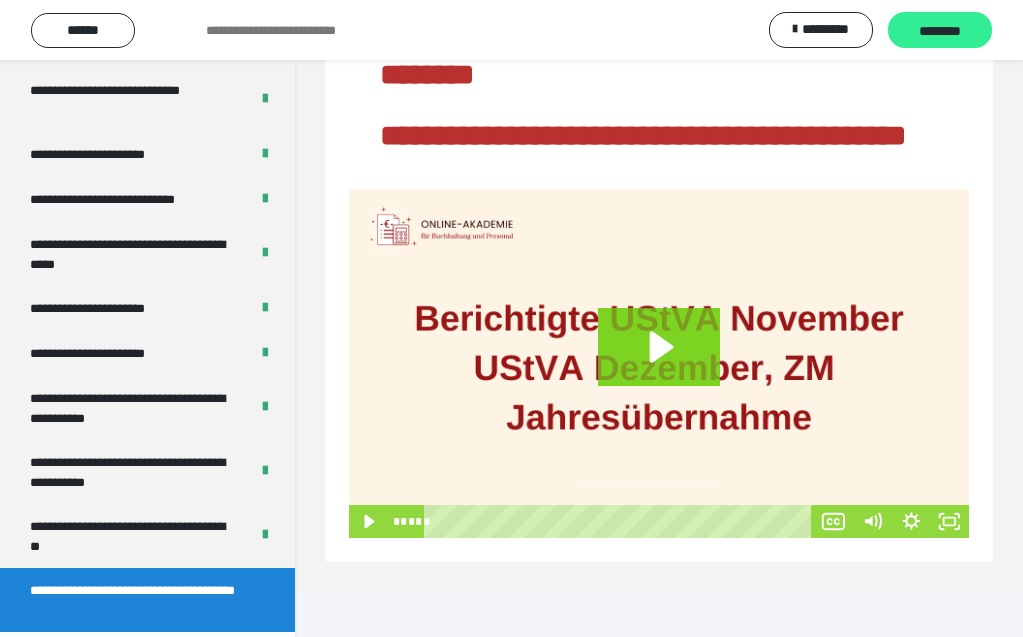 click on "********" at bounding box center (940, 31) 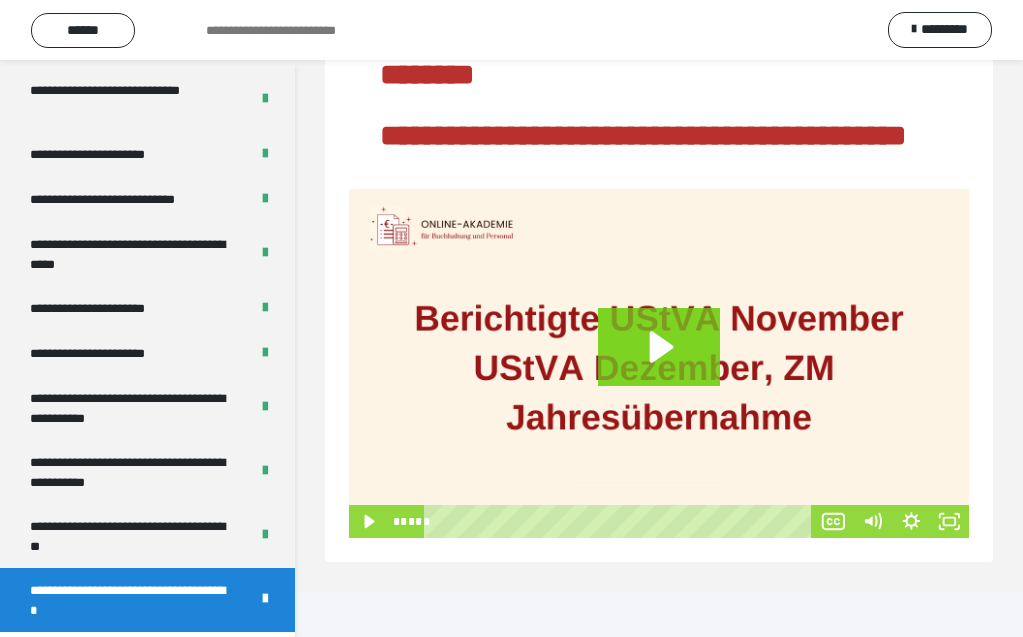 scroll, scrollTop: 120, scrollLeft: 0, axis: vertical 